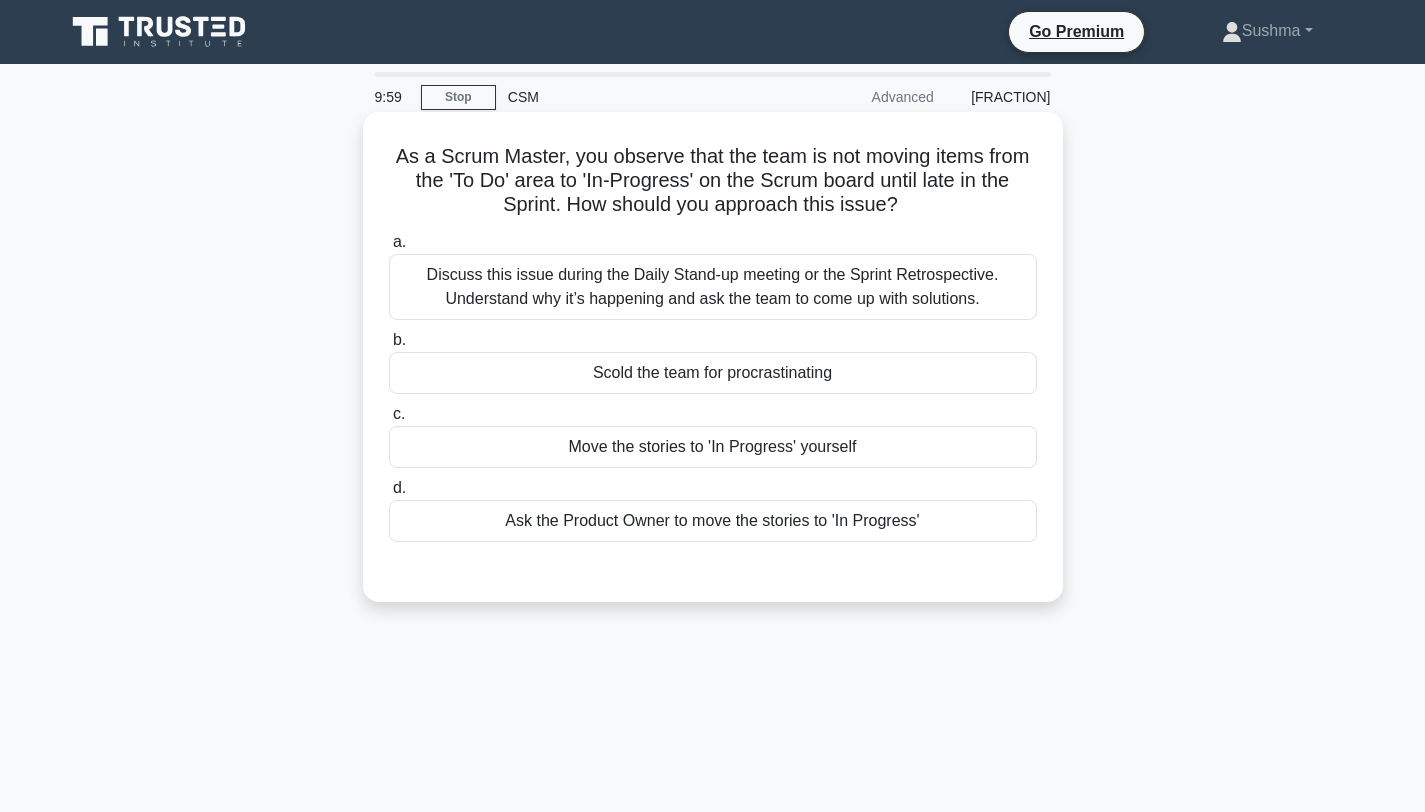 scroll, scrollTop: 0, scrollLeft: 0, axis: both 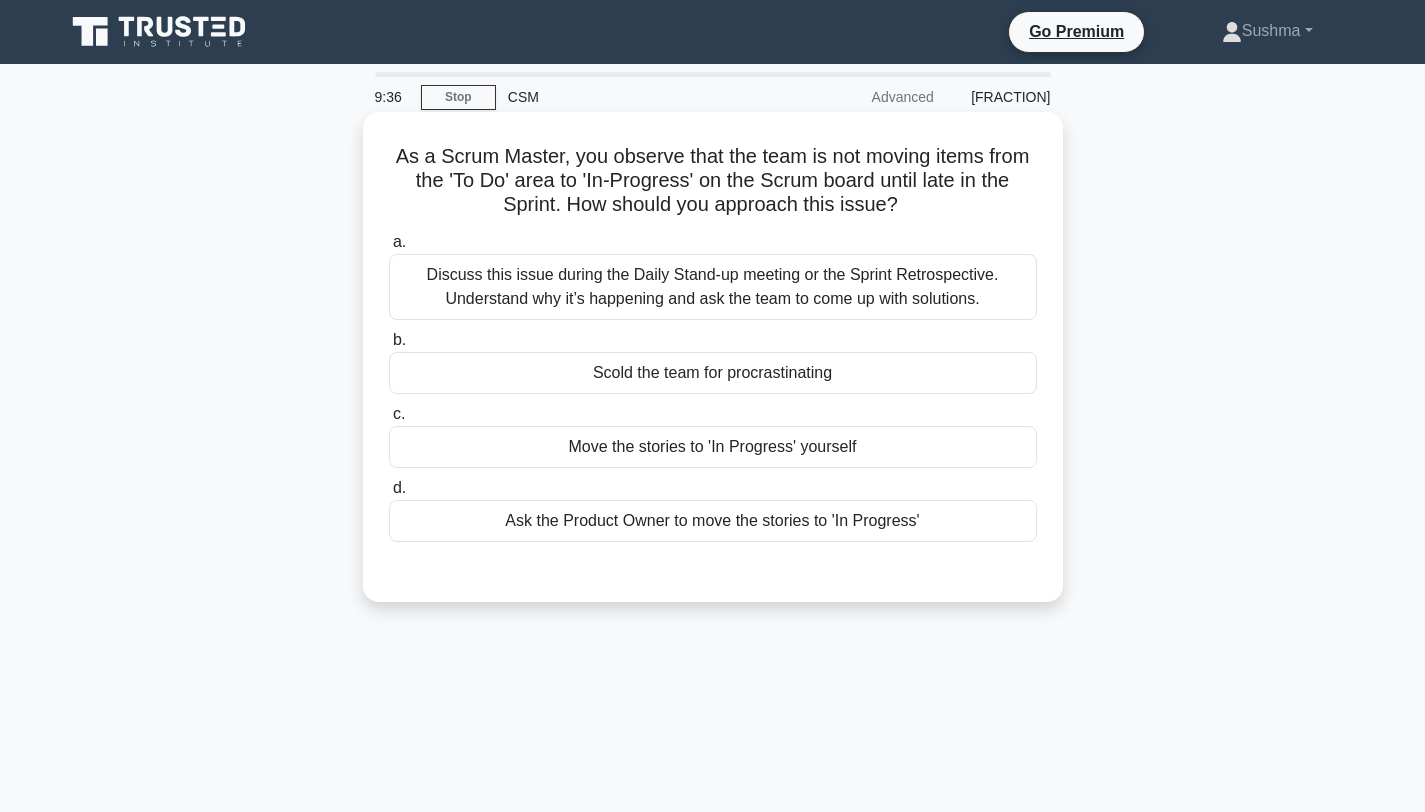 click on "Discuss this issue during the Daily Stand-up meeting or the Sprint Retrospective. Understand why it’s happening and ask the team to come up with solutions." at bounding box center [713, 287] 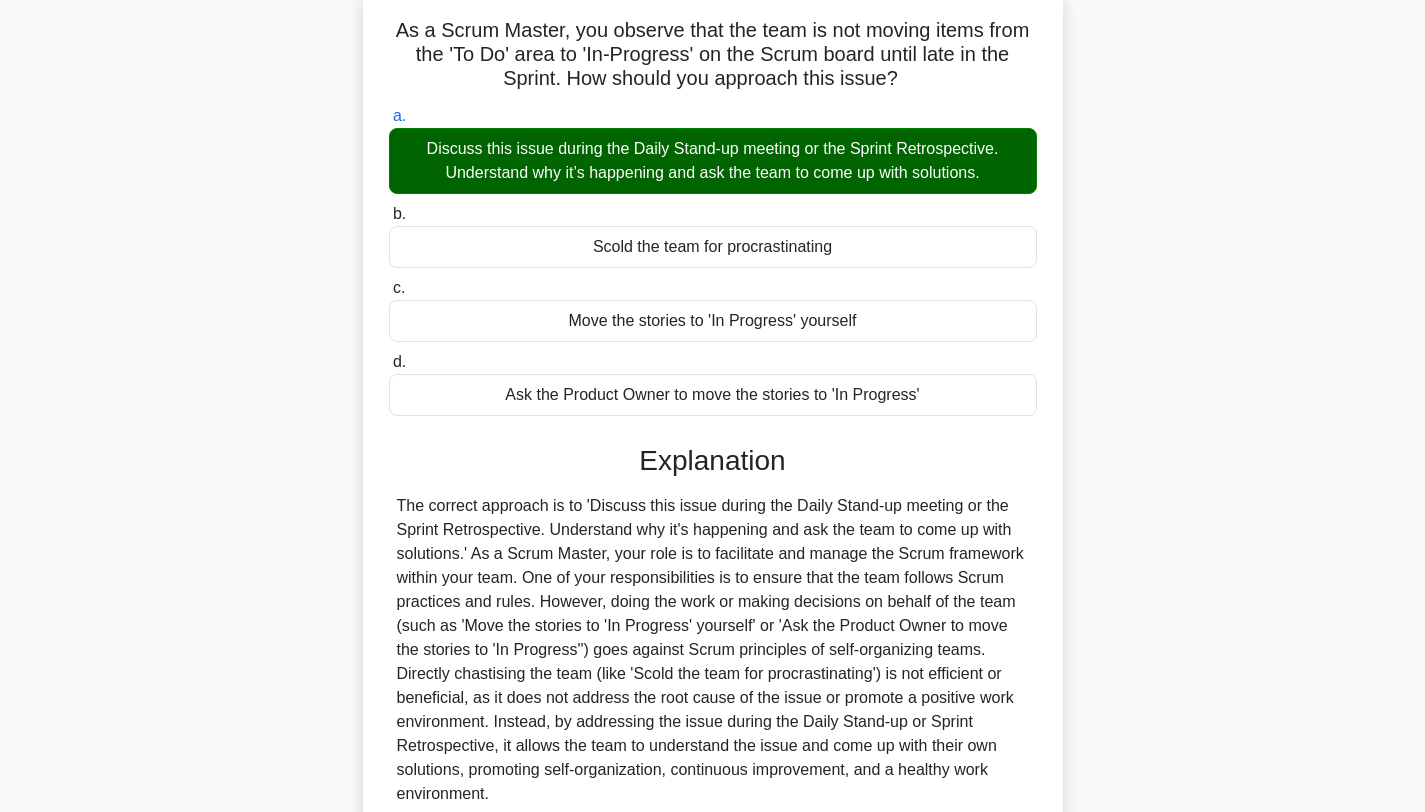 scroll, scrollTop: 302, scrollLeft: 0, axis: vertical 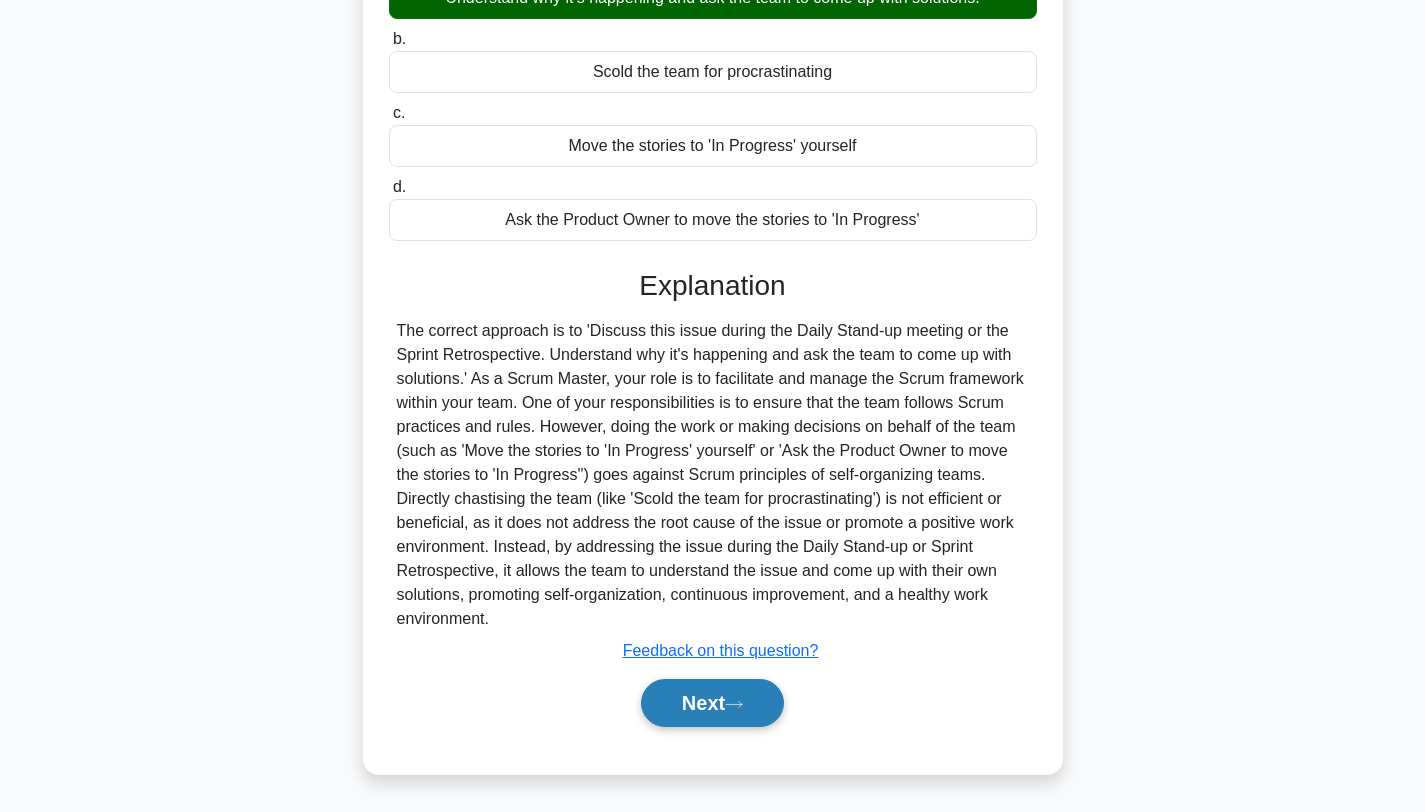 click on "Next" at bounding box center [712, 703] 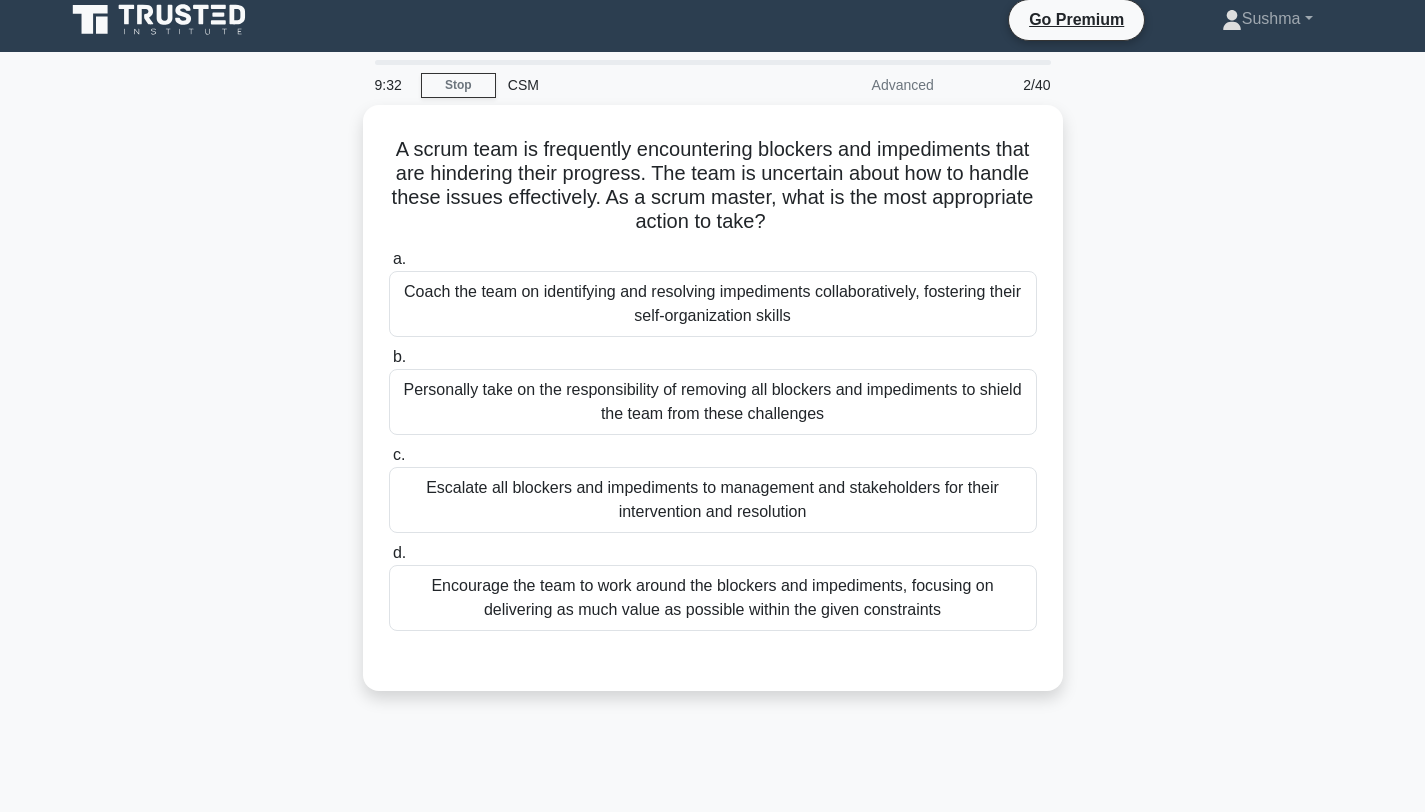 scroll, scrollTop: 0, scrollLeft: 0, axis: both 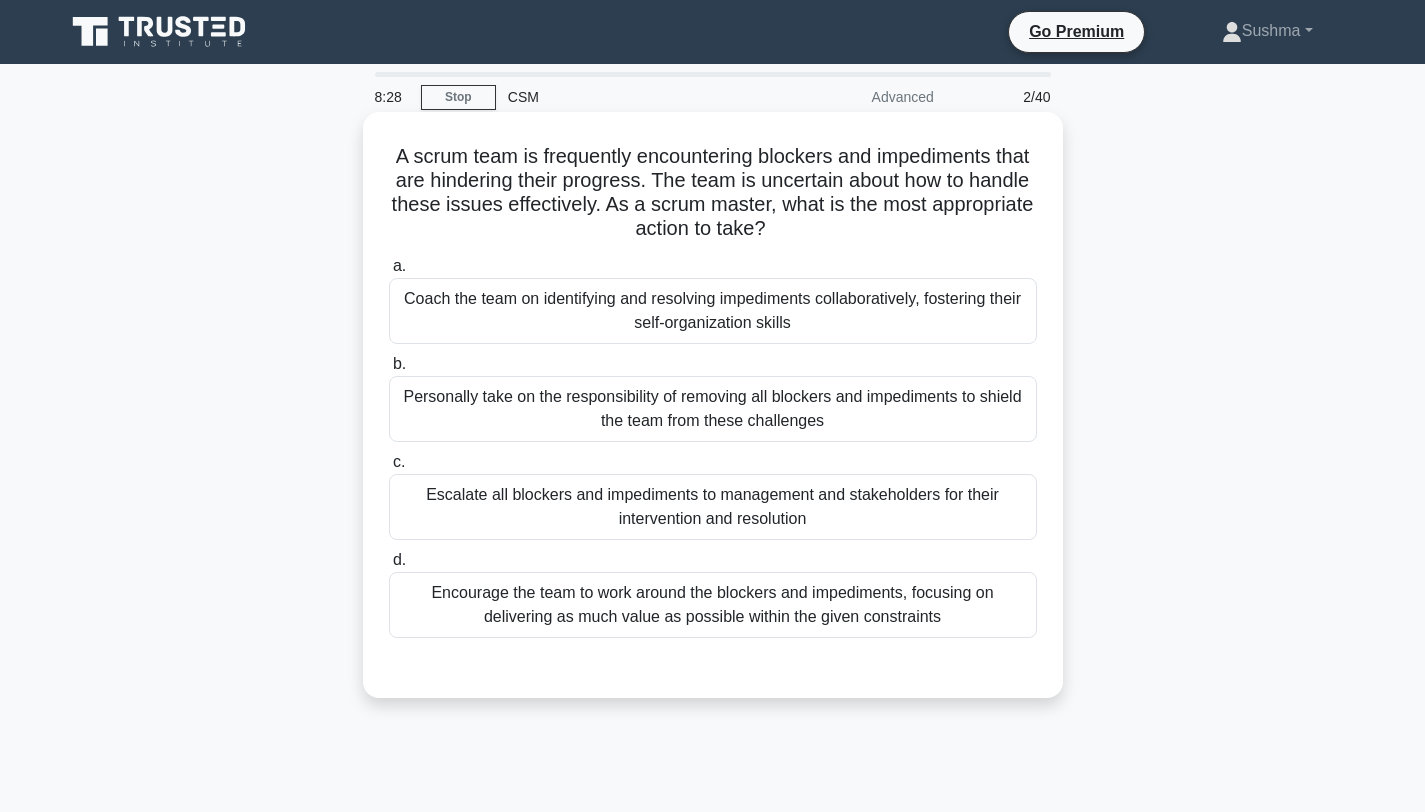 click on "Encourage the team to work around the blockers and impediments, focusing on delivering as much value as possible within the given constraints" at bounding box center (713, 605) 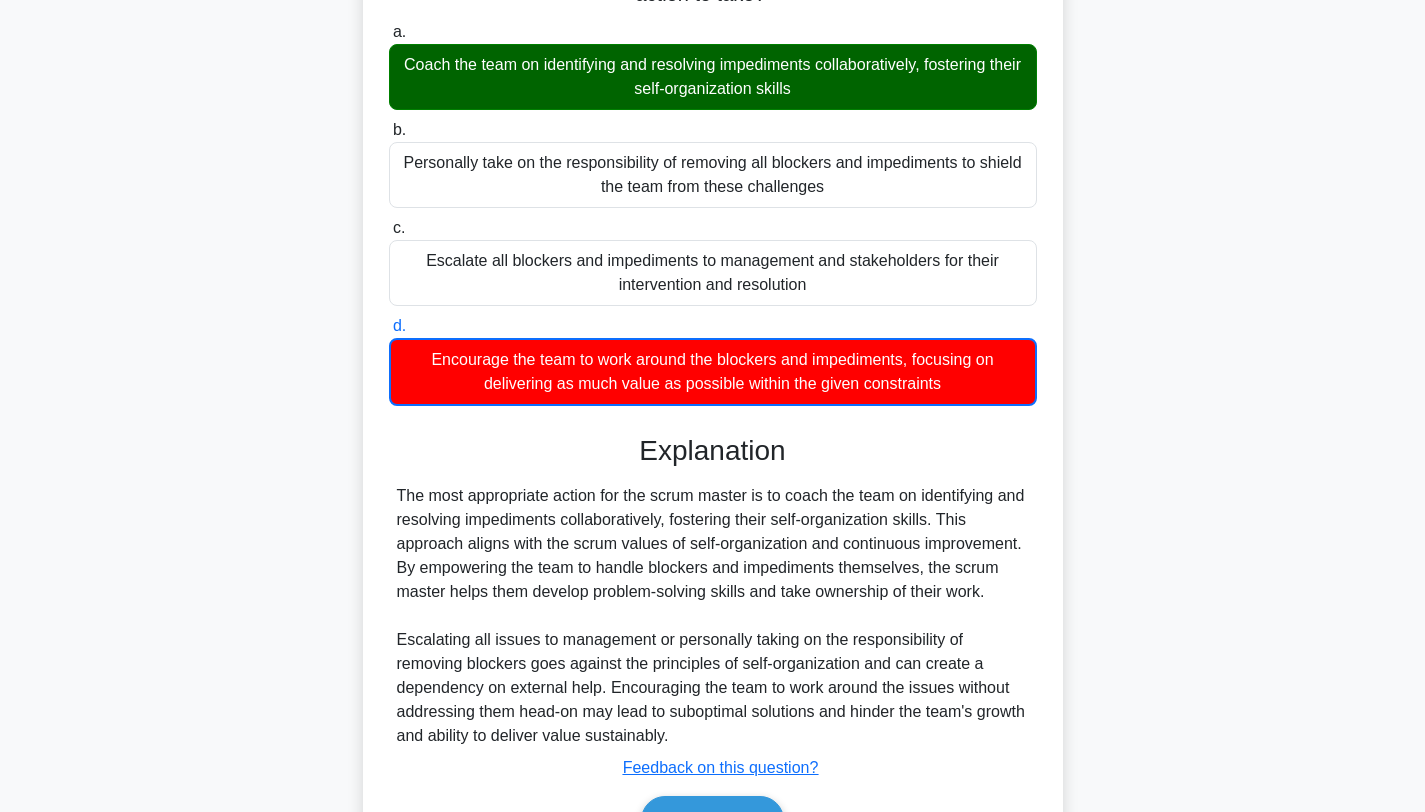 scroll, scrollTop: 352, scrollLeft: 0, axis: vertical 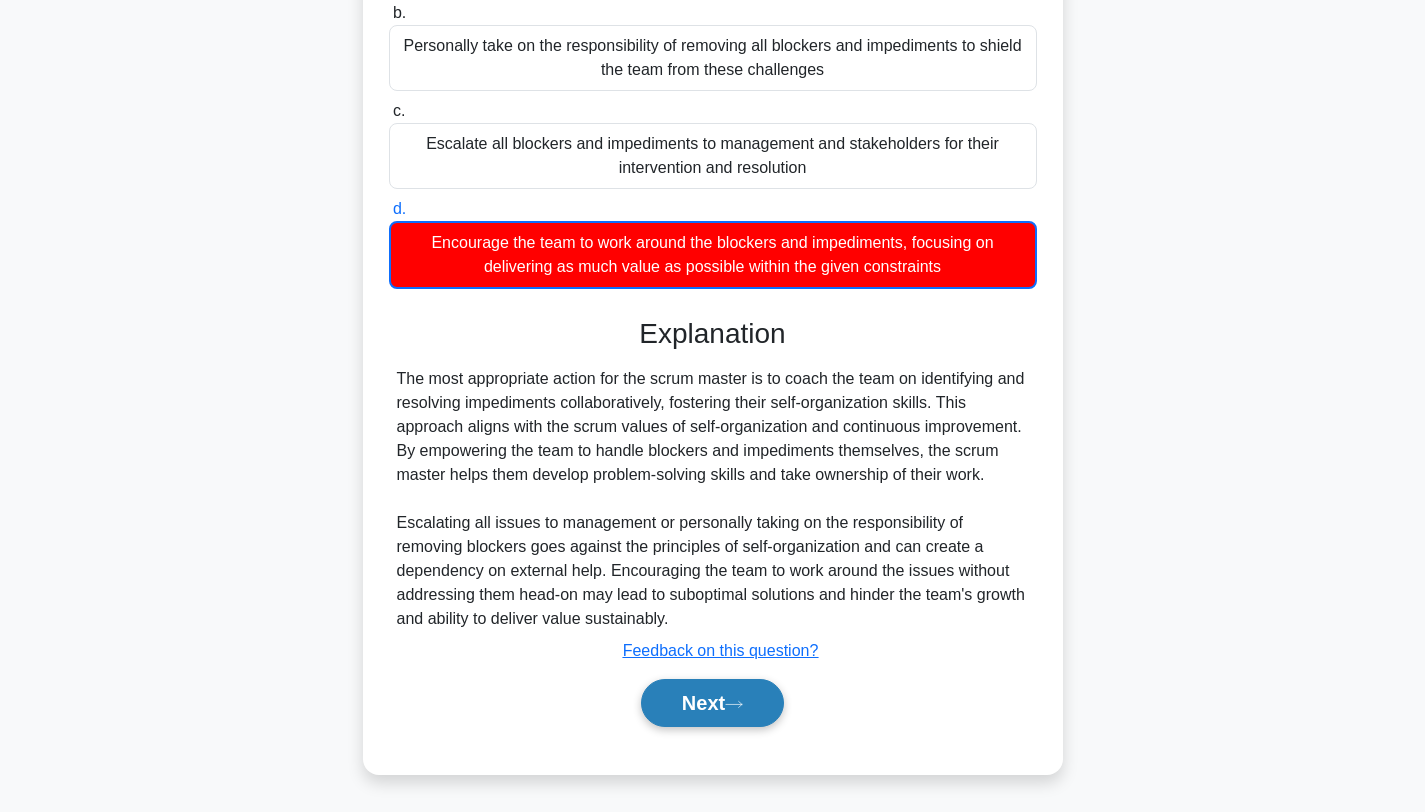 click on "Next" at bounding box center (712, 703) 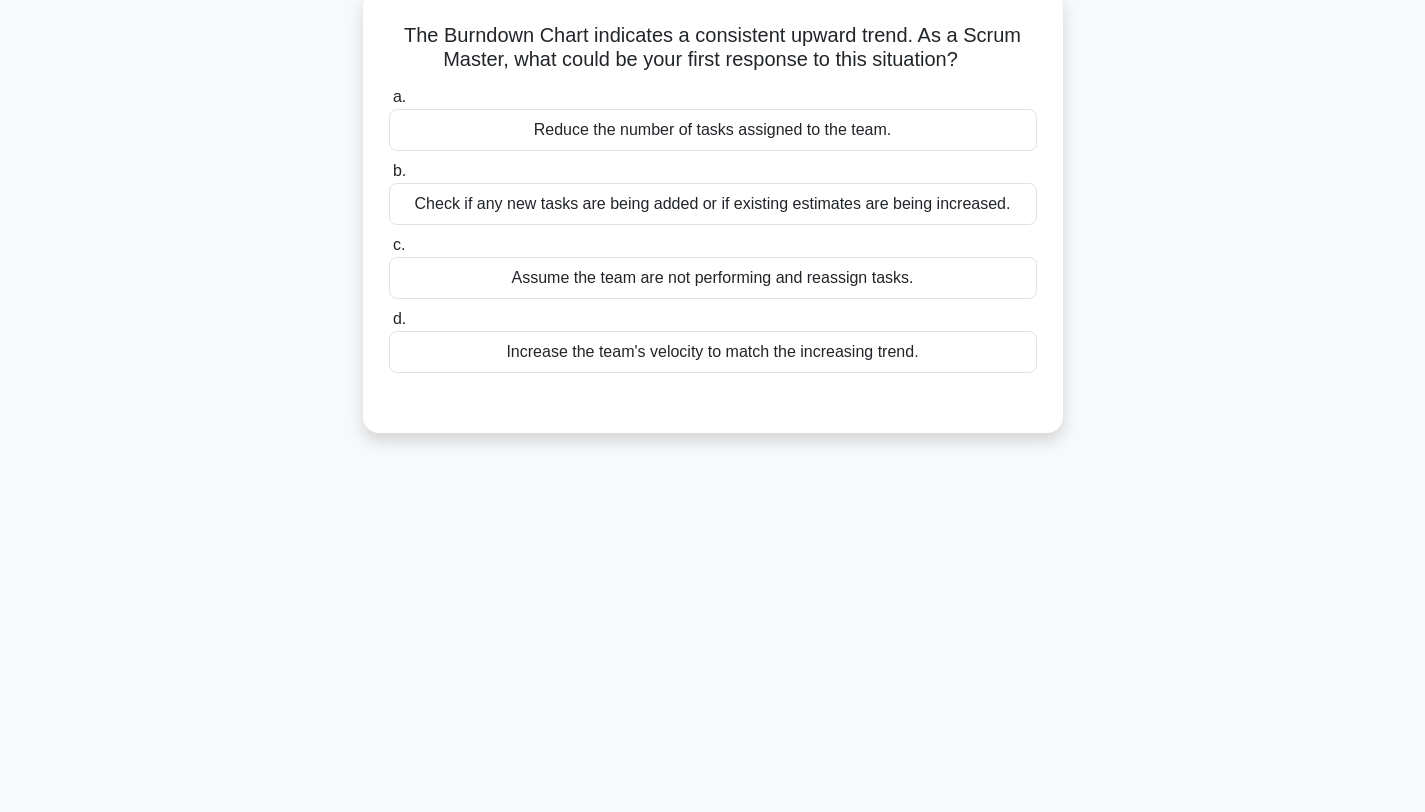 scroll, scrollTop: 0, scrollLeft: 0, axis: both 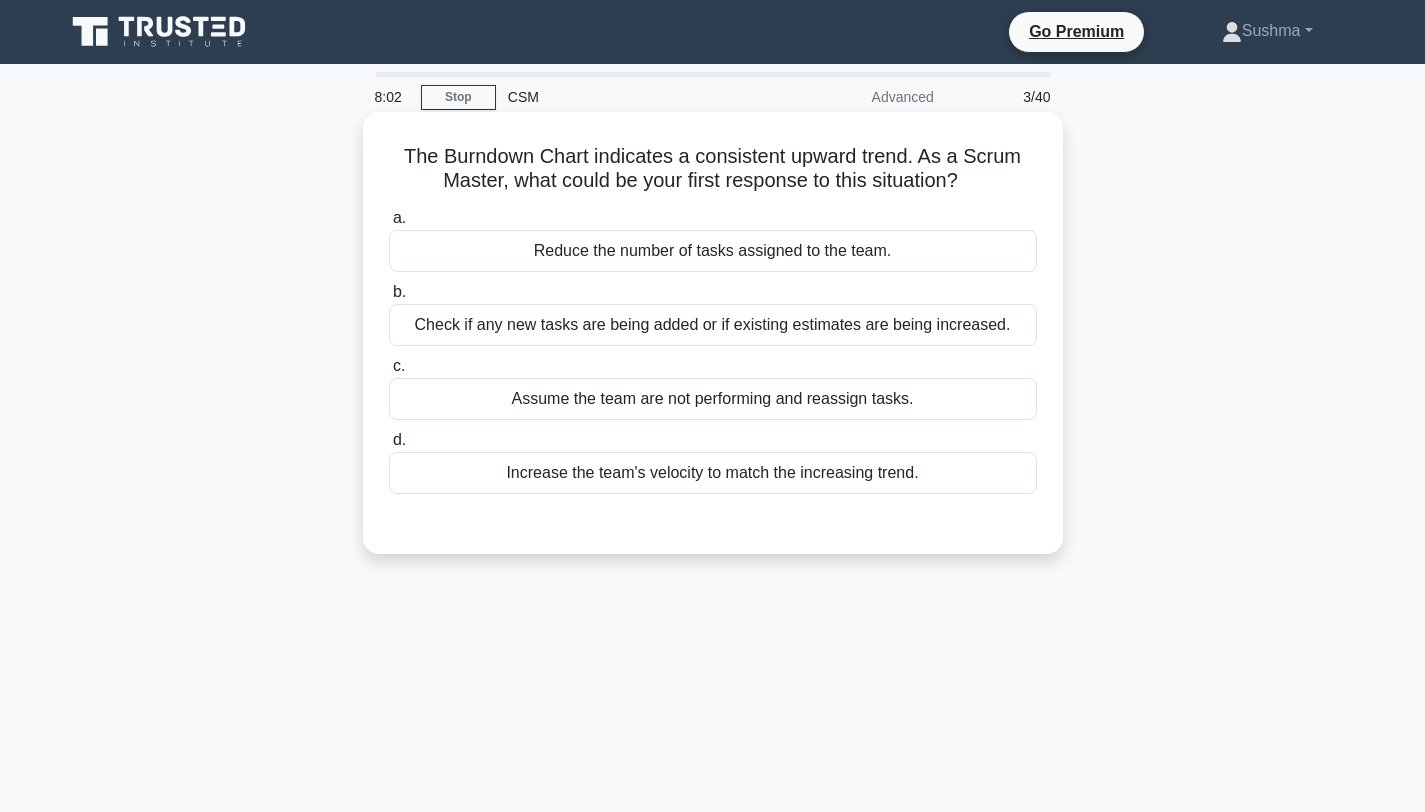 click on "Increase the team's velocity to match the increasing trend." at bounding box center (713, 473) 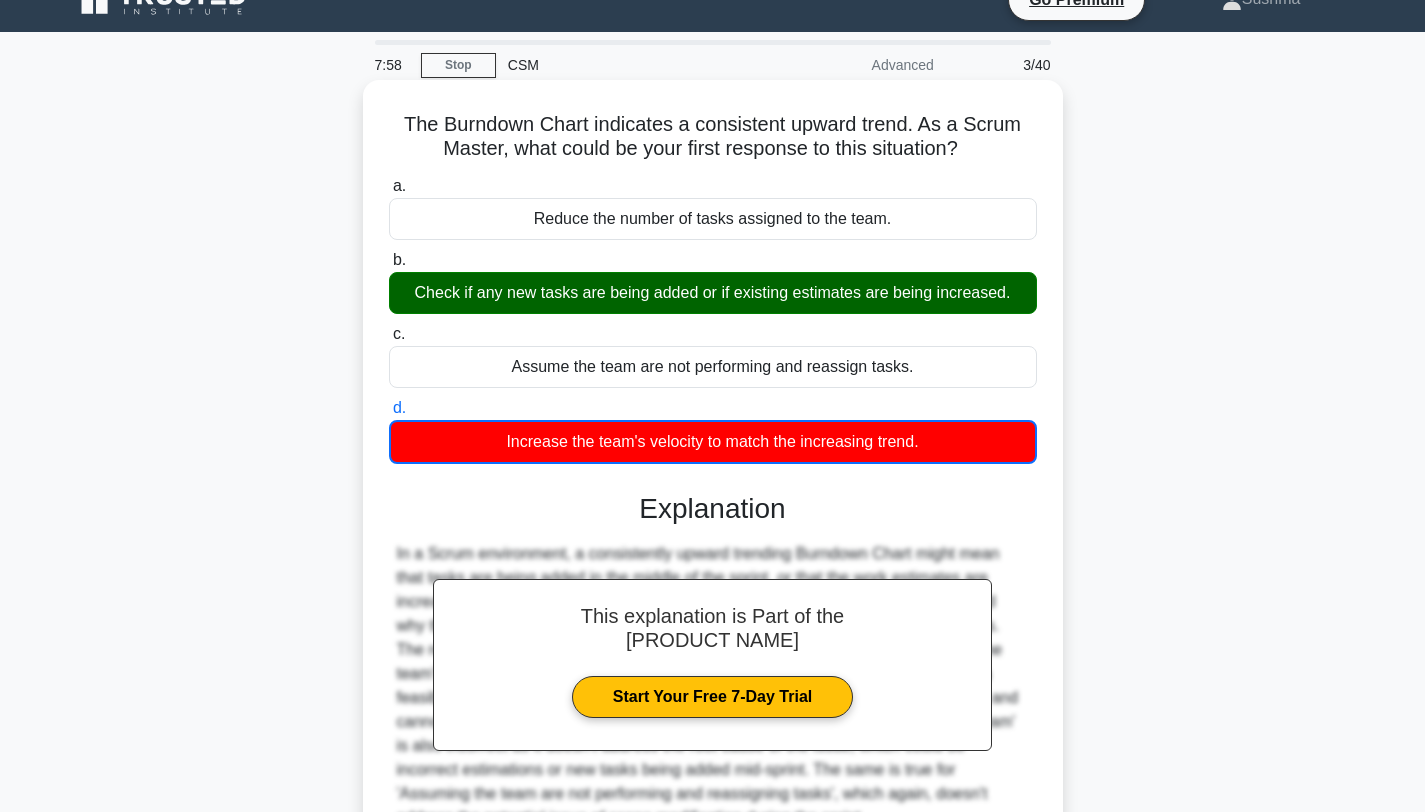 scroll, scrollTop: 268, scrollLeft: 0, axis: vertical 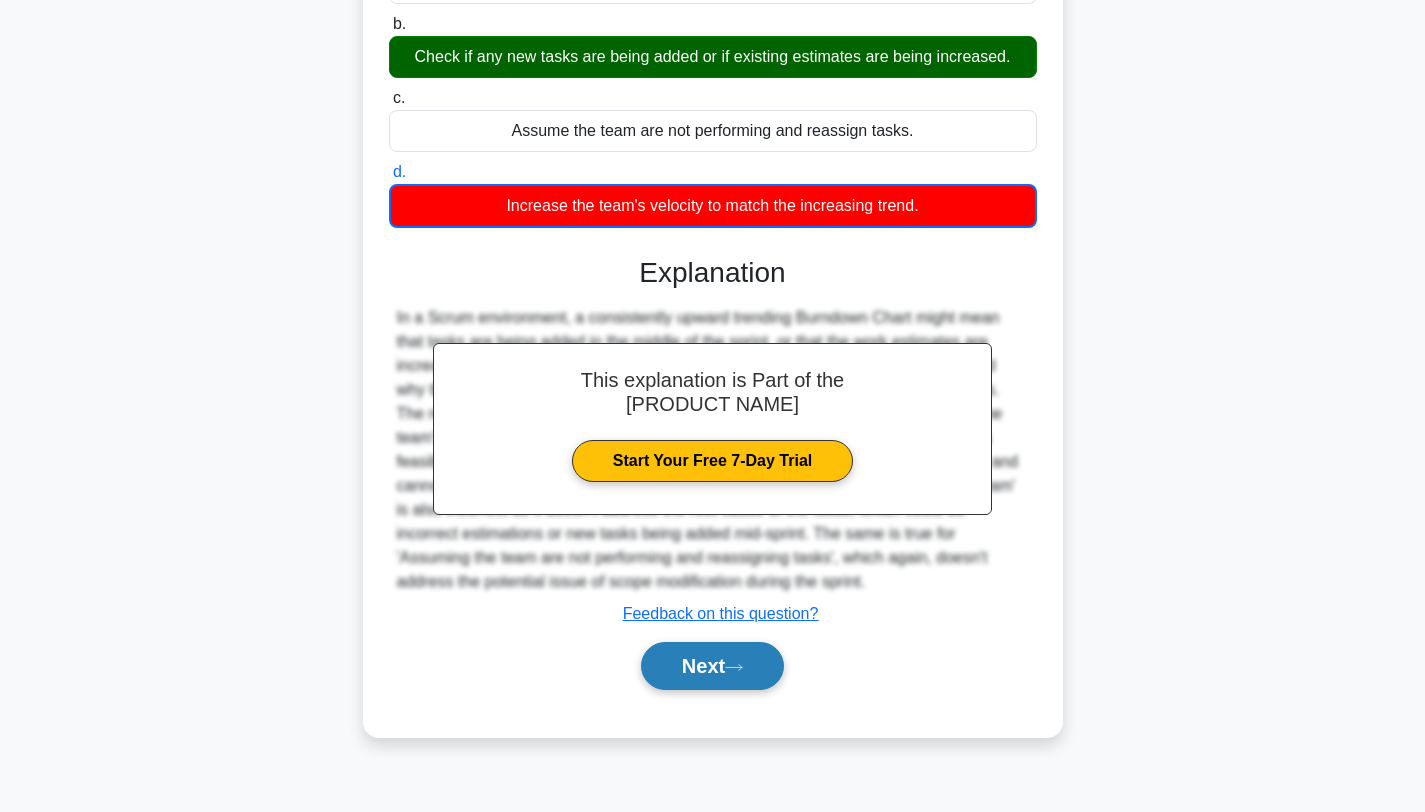 click on "Next" at bounding box center (712, 666) 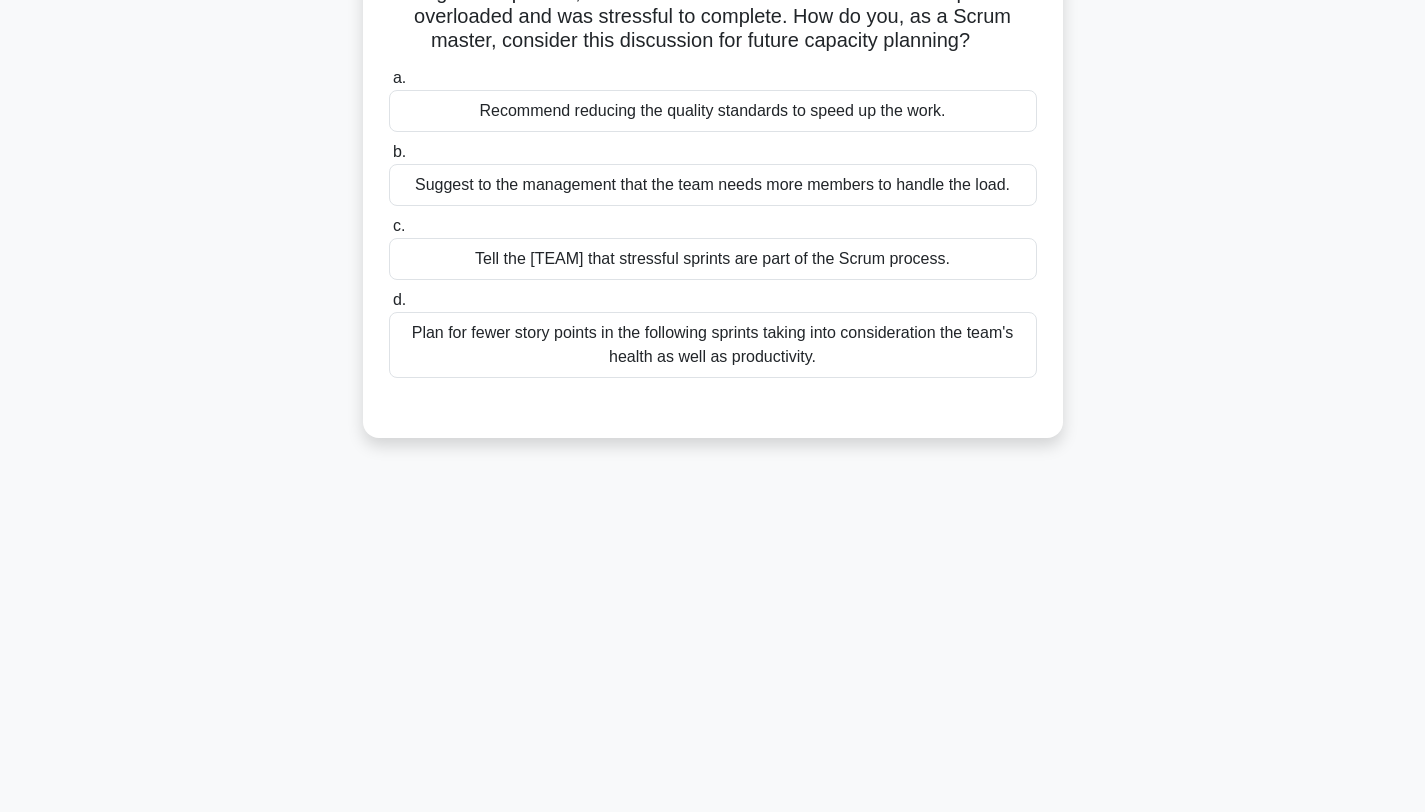 scroll, scrollTop: 139, scrollLeft: 0, axis: vertical 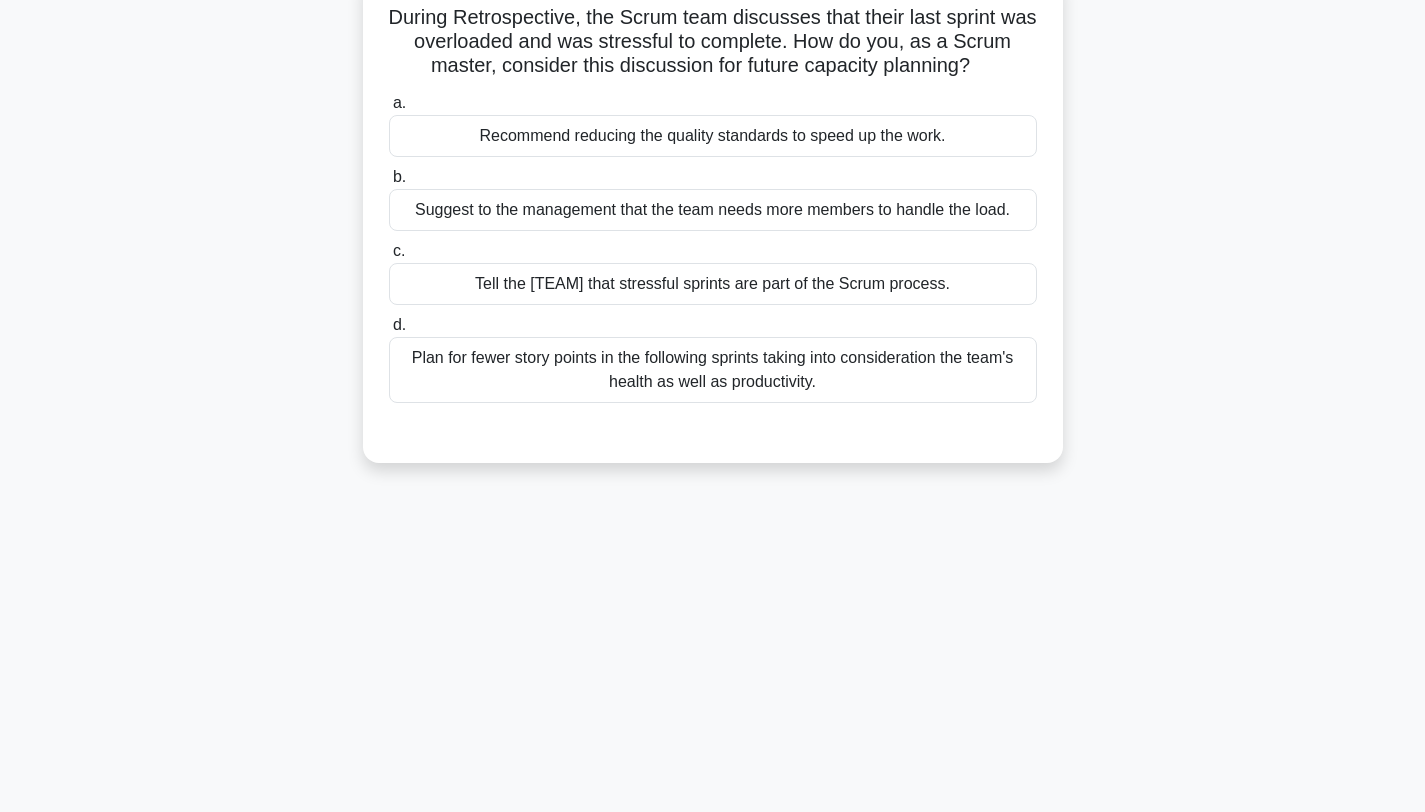 click on "Plan for fewer story points in the following sprints taking into consideration the team's health as well as productivity." at bounding box center [713, 370] 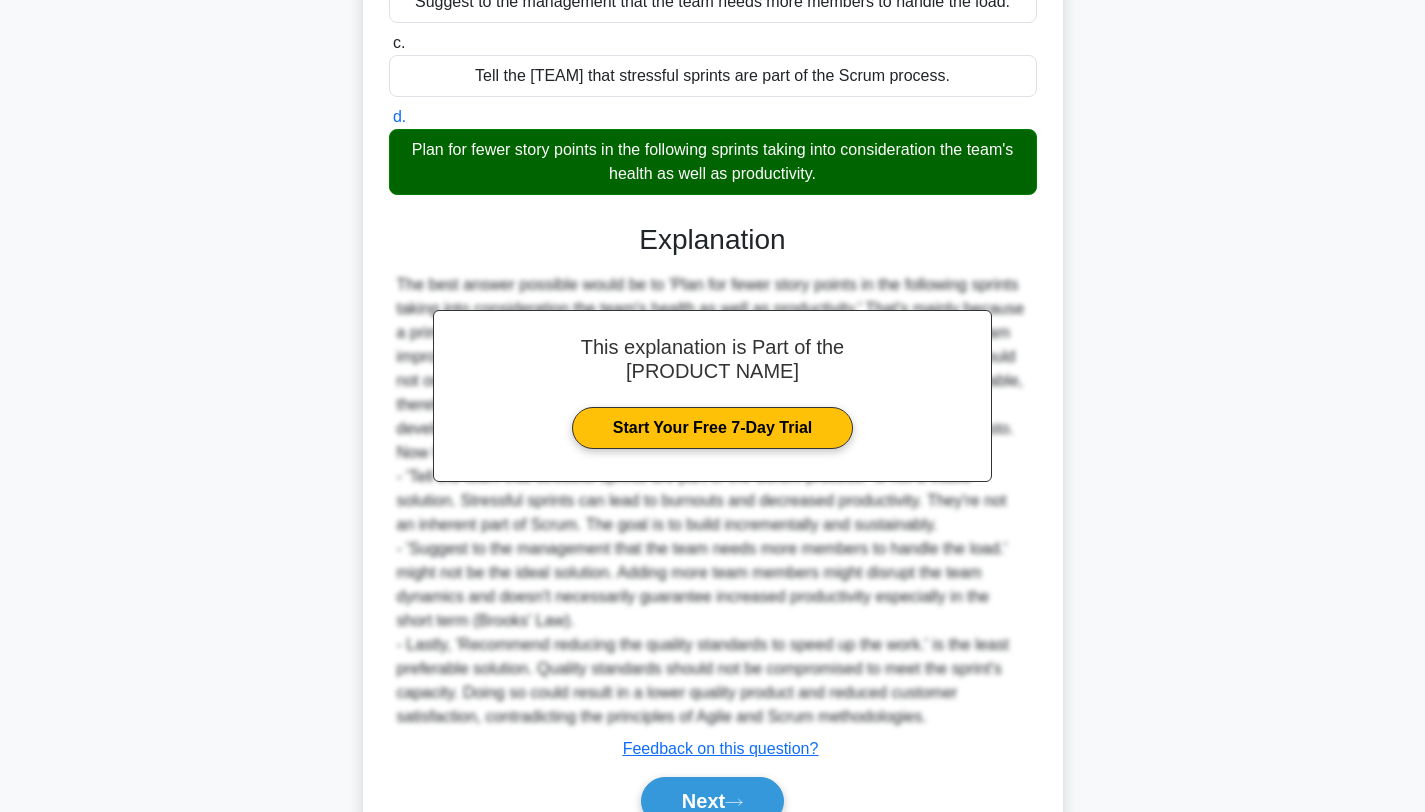scroll, scrollTop: 446, scrollLeft: 0, axis: vertical 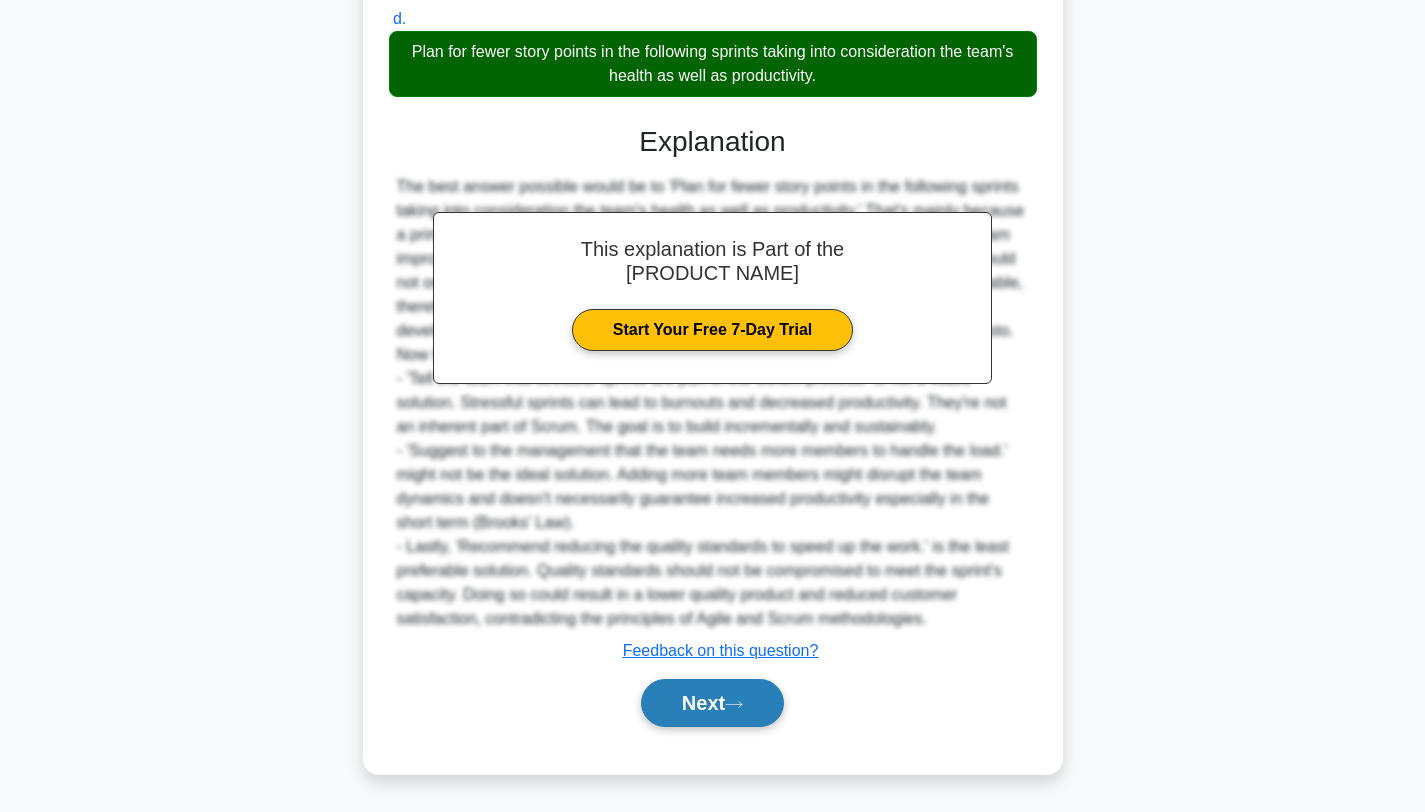 click on "Next" at bounding box center [712, 703] 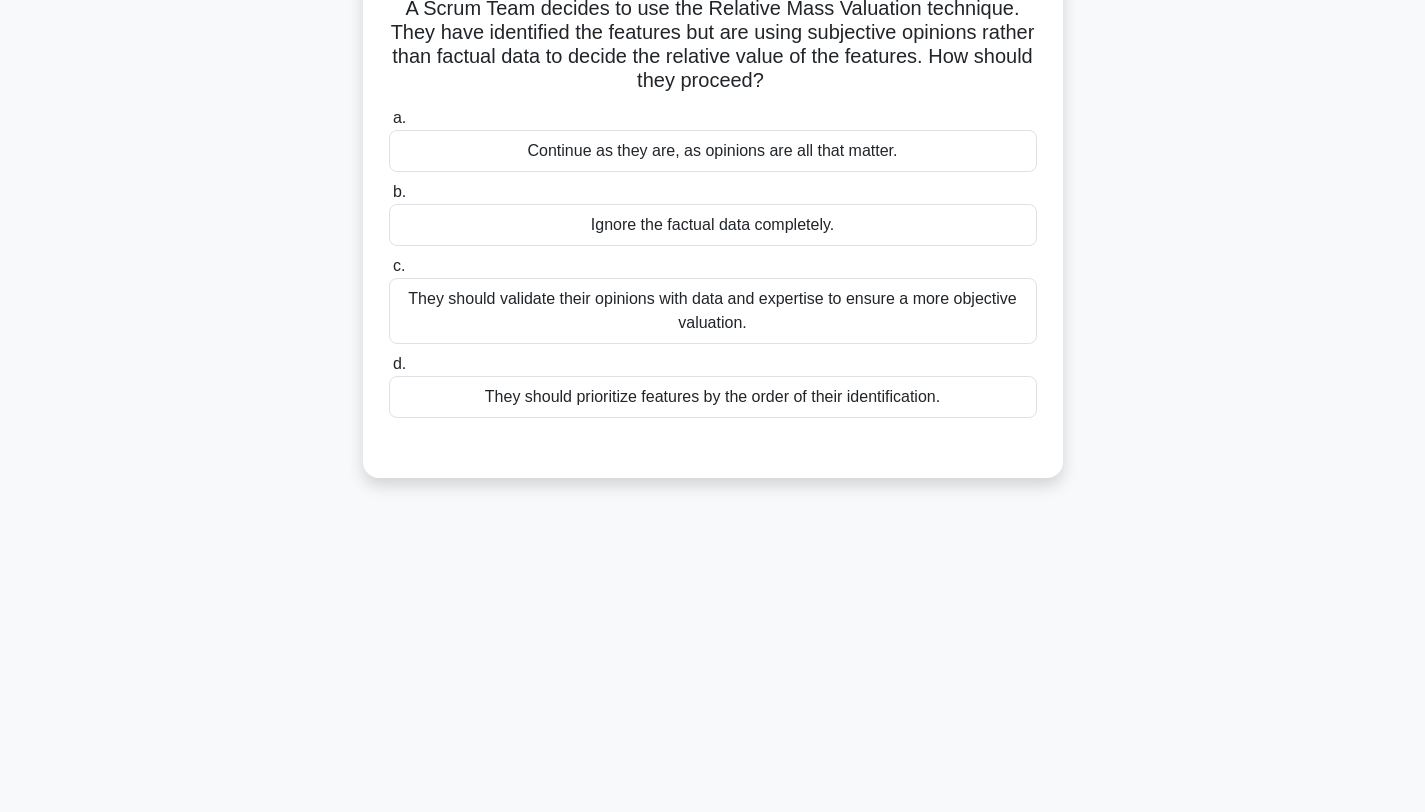 scroll, scrollTop: 0, scrollLeft: 0, axis: both 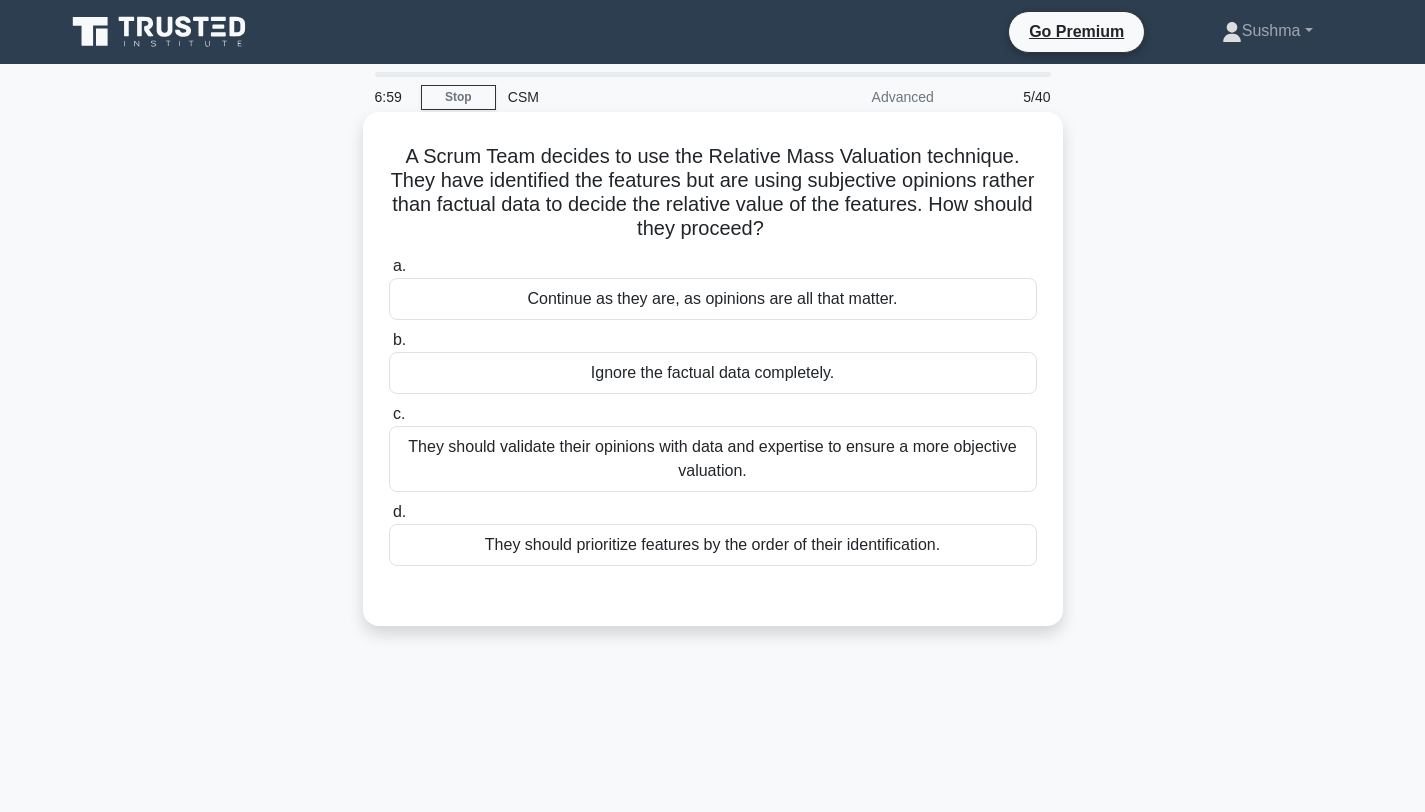 click on "They should validate their opinions with data and expertise to ensure a more objective valuation." at bounding box center (713, 459) 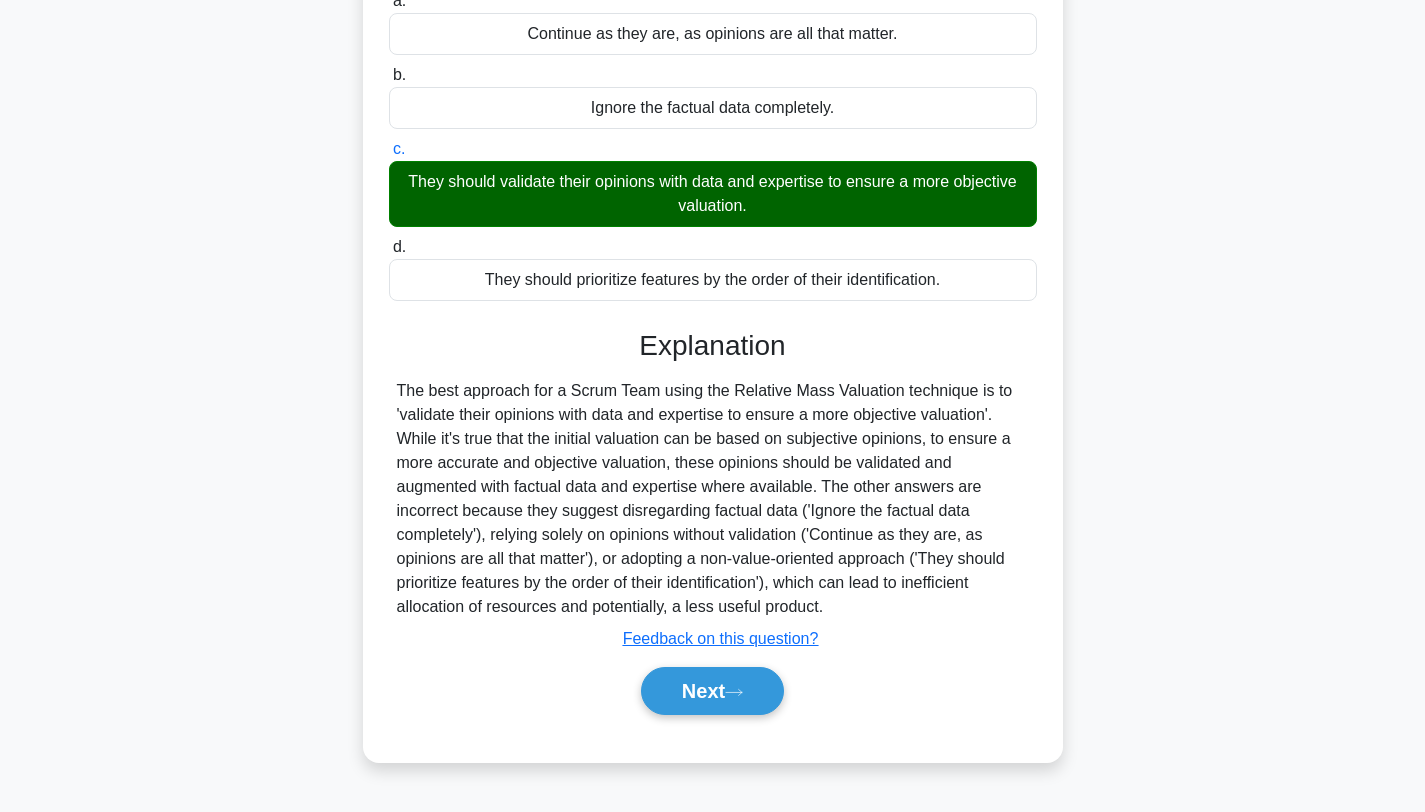 scroll, scrollTop: 268, scrollLeft: 0, axis: vertical 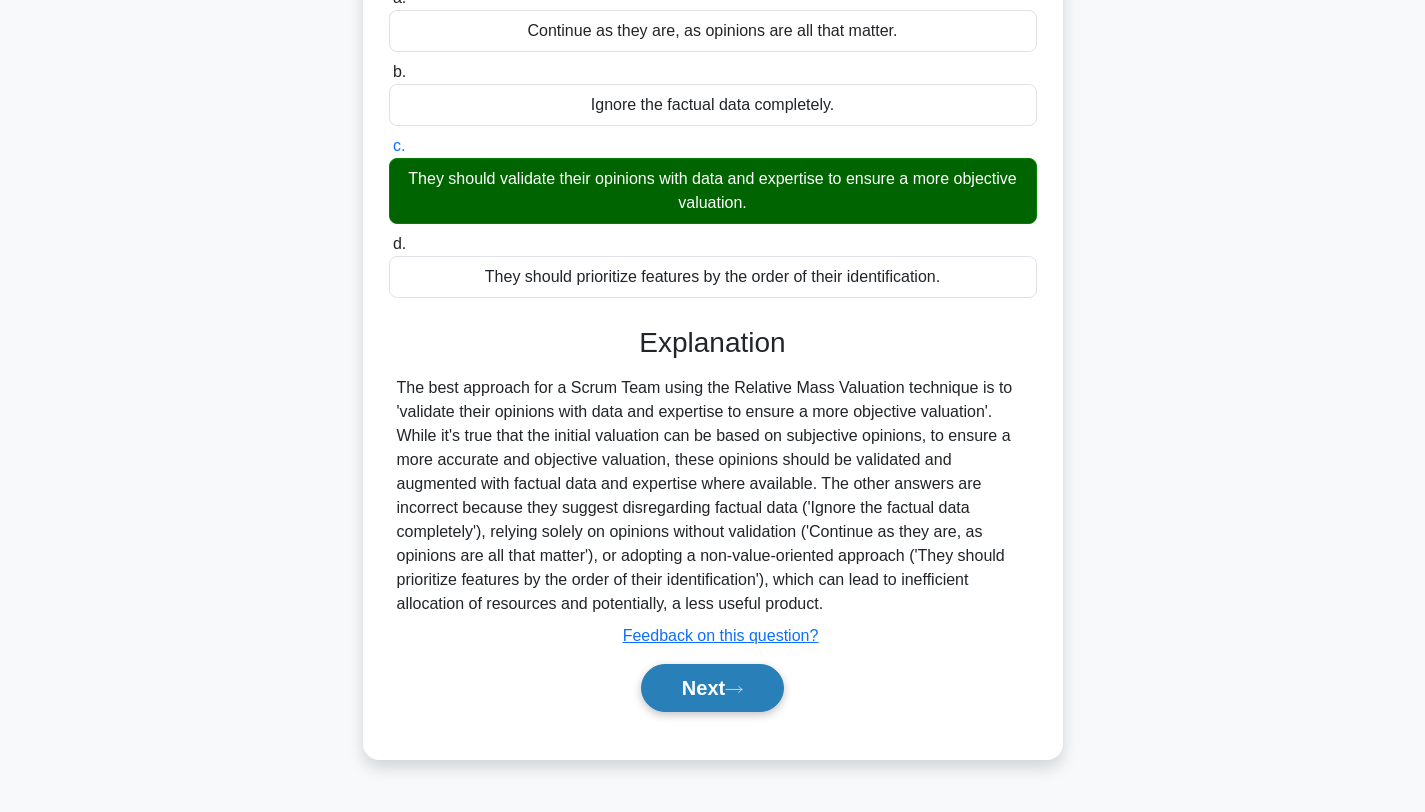 click on "Next" at bounding box center [712, 688] 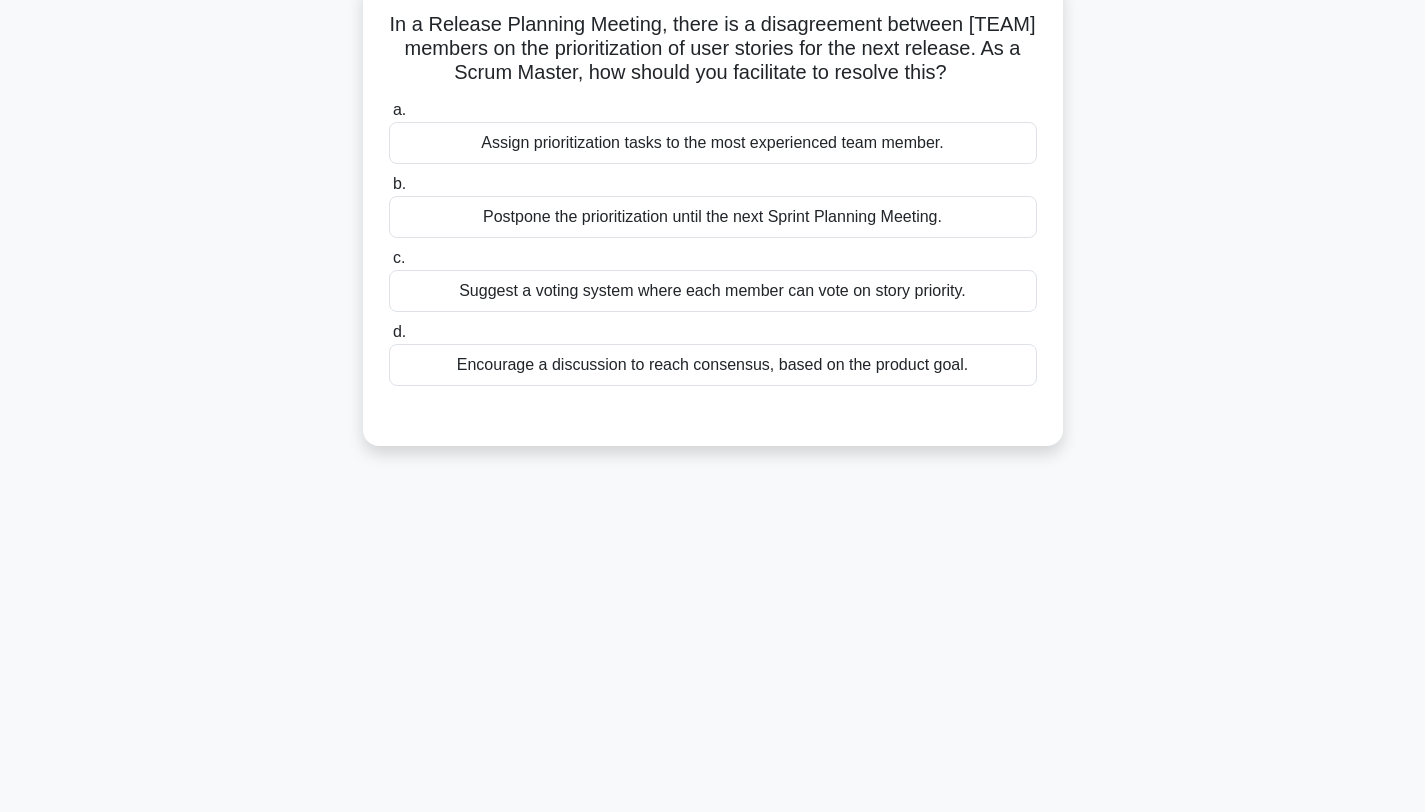 scroll, scrollTop: 133, scrollLeft: 0, axis: vertical 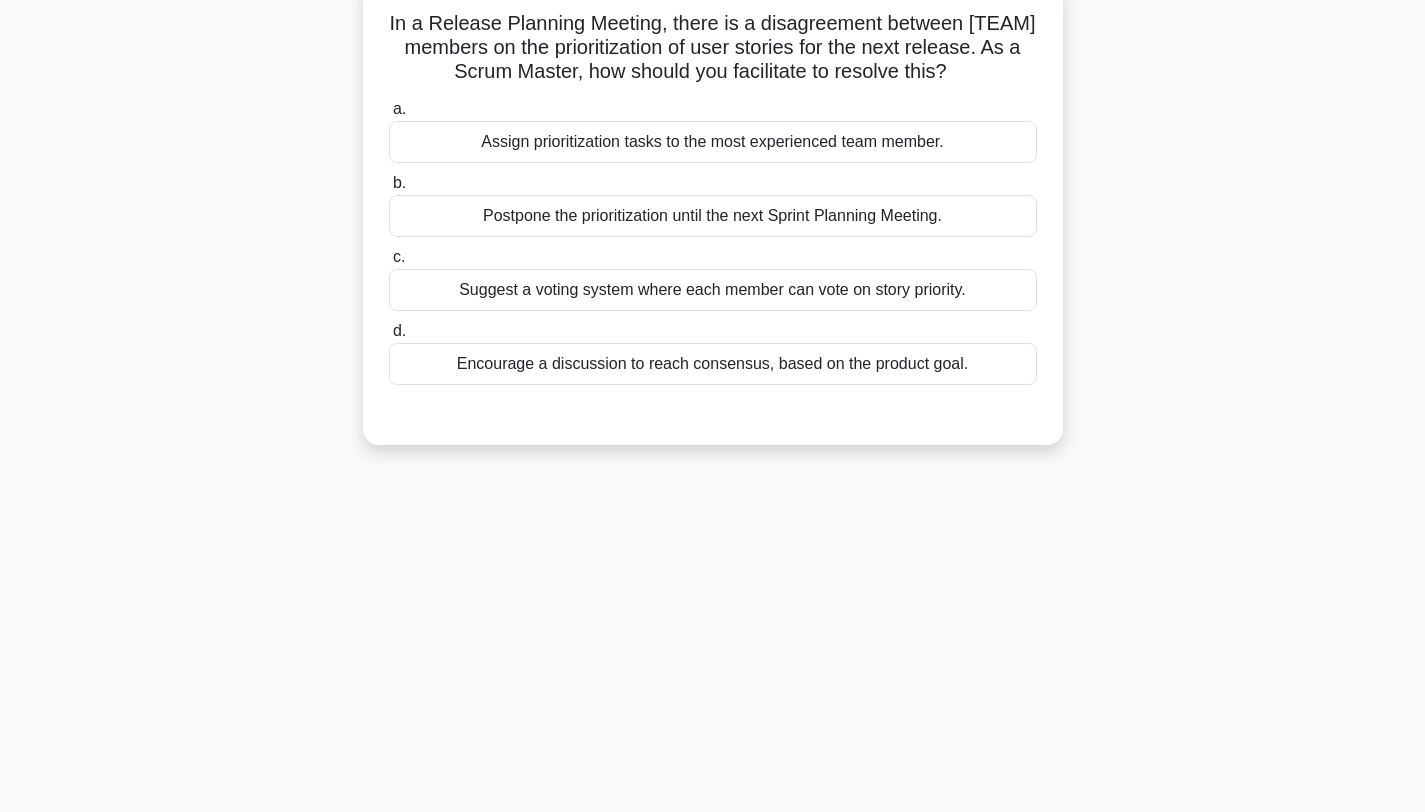 click on "Suggest a voting system where each member can vote on story priority." at bounding box center (713, 290) 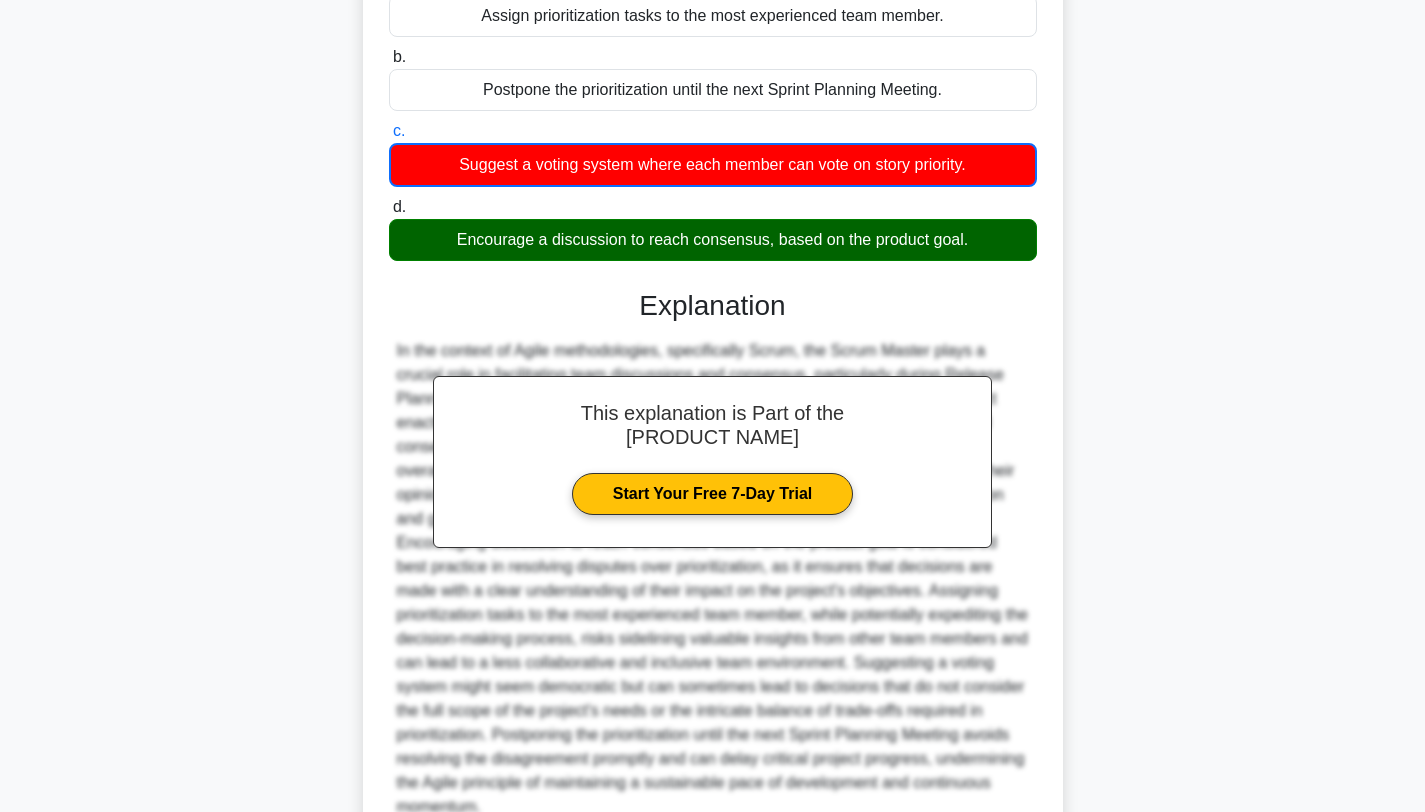 scroll, scrollTop: 448, scrollLeft: 0, axis: vertical 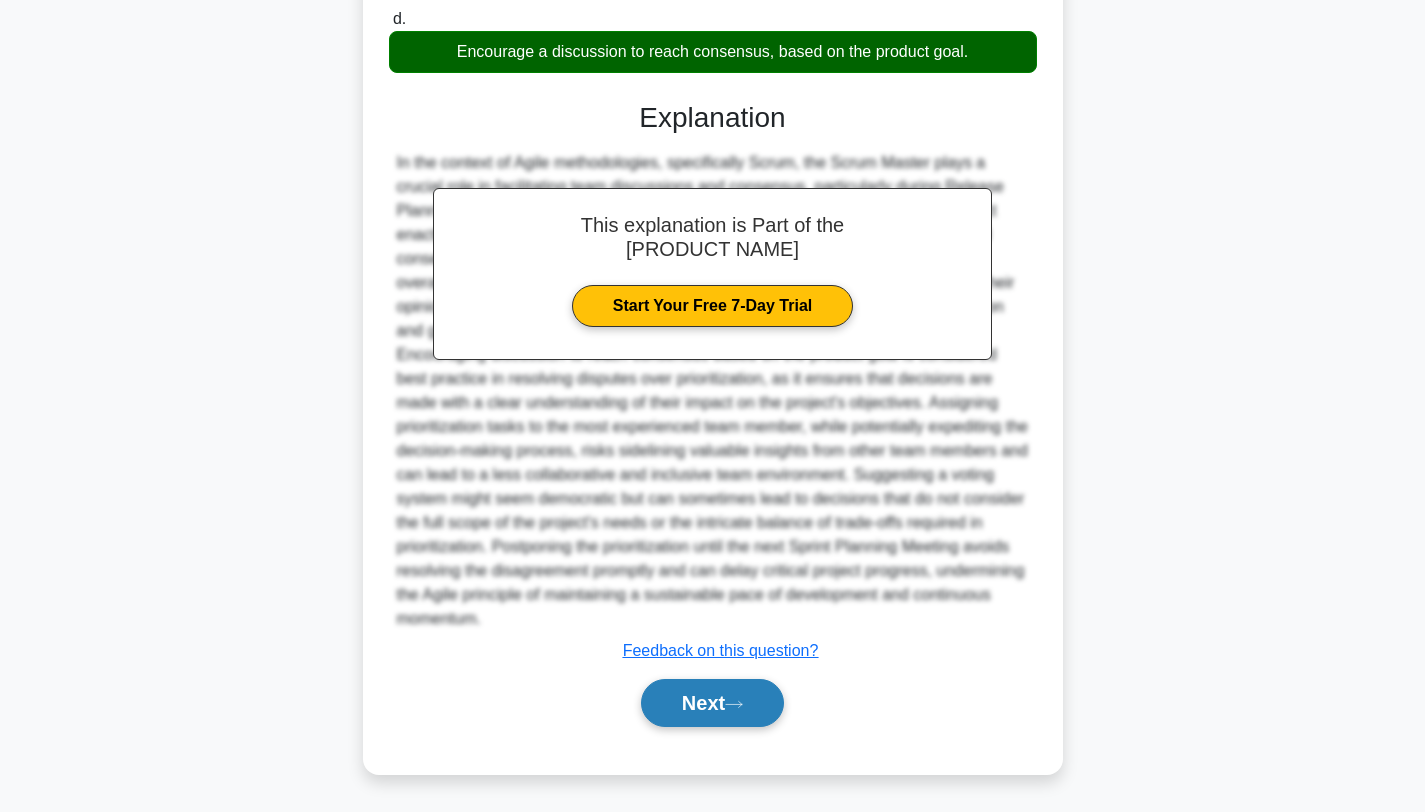 click on "Next" at bounding box center [712, 703] 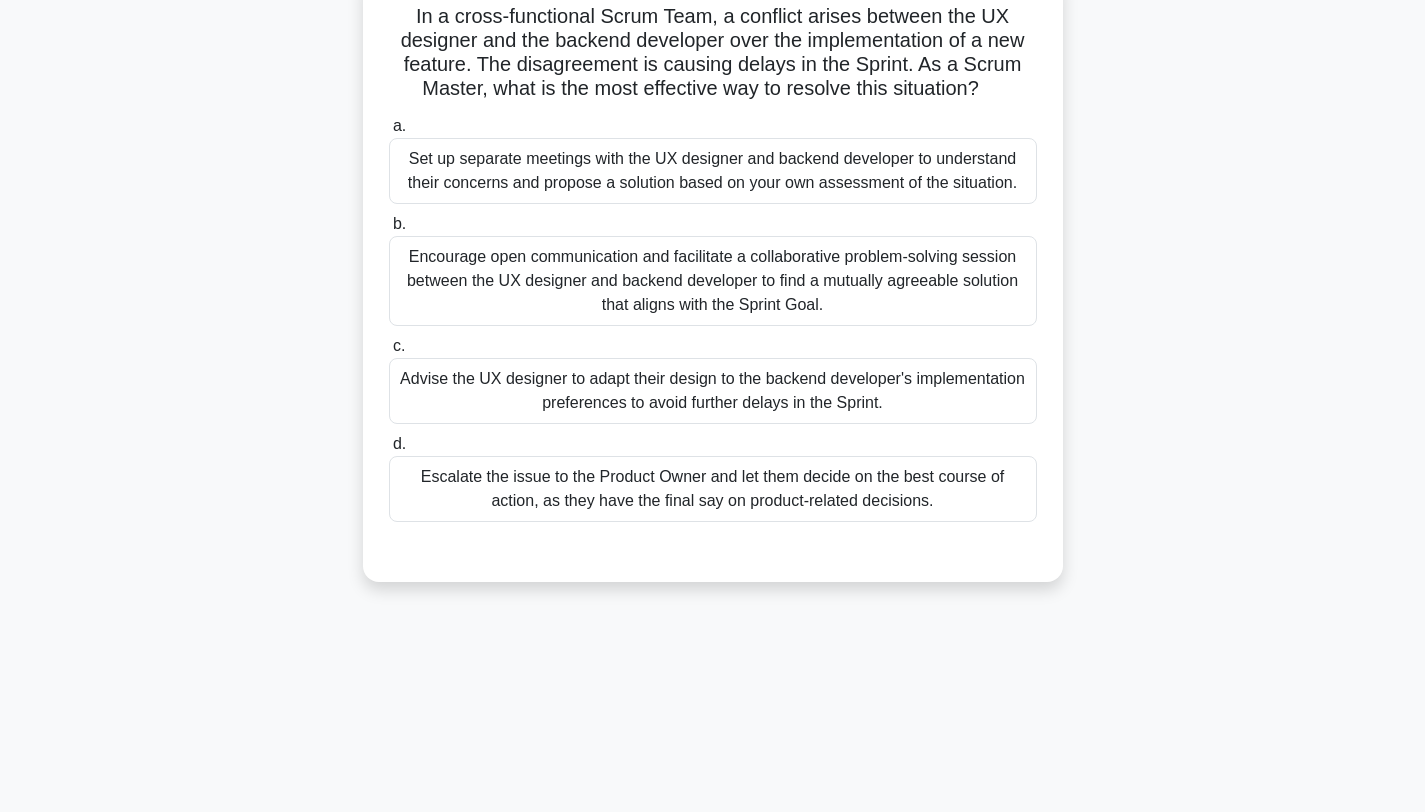 scroll, scrollTop: 52, scrollLeft: 0, axis: vertical 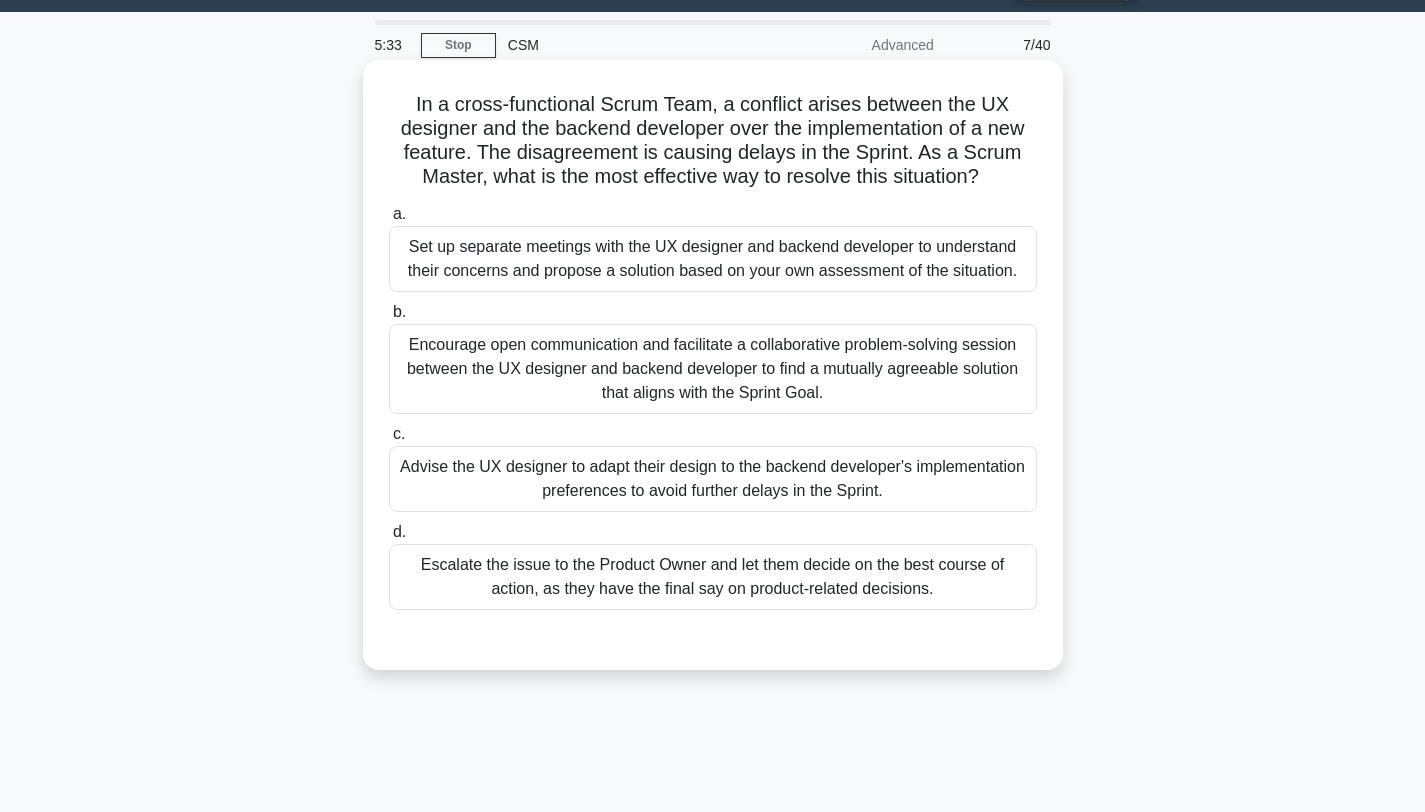 click on "Encourage open communication and facilitate a collaborative problem-solving session between the UX designer and backend developer to find a mutually agreeable solution that aligns with the Sprint Goal." at bounding box center [713, 369] 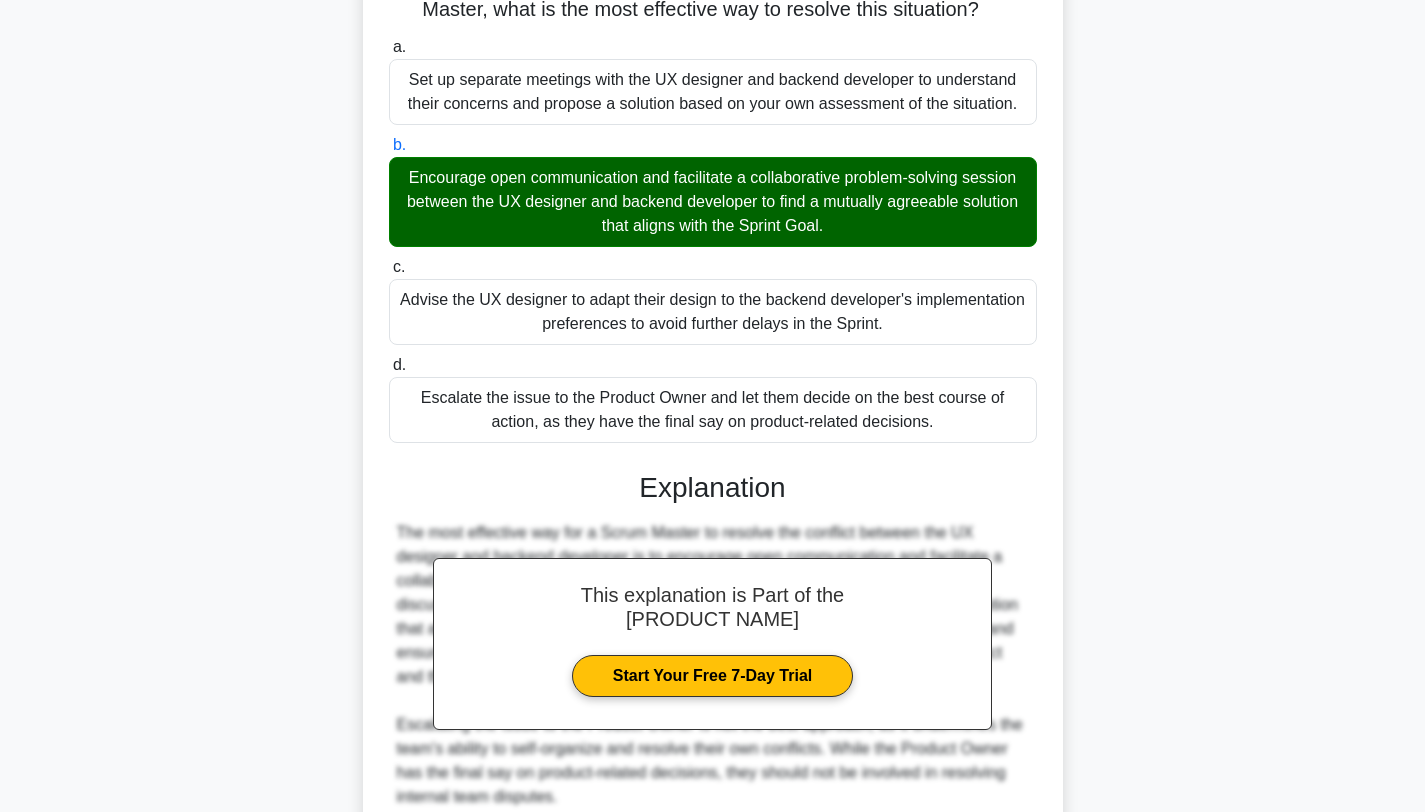 scroll, scrollTop: 590, scrollLeft: 0, axis: vertical 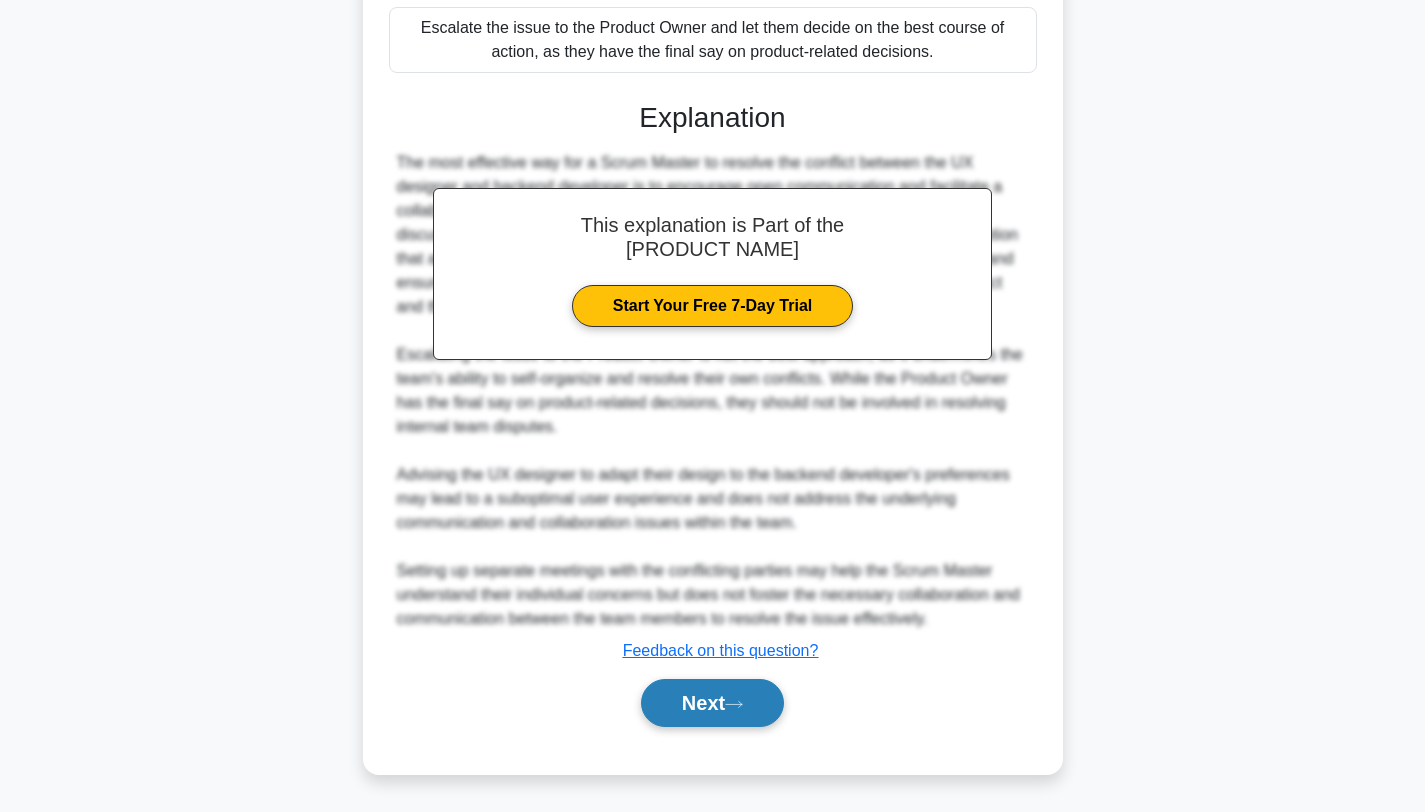 click on "Next" at bounding box center [712, 703] 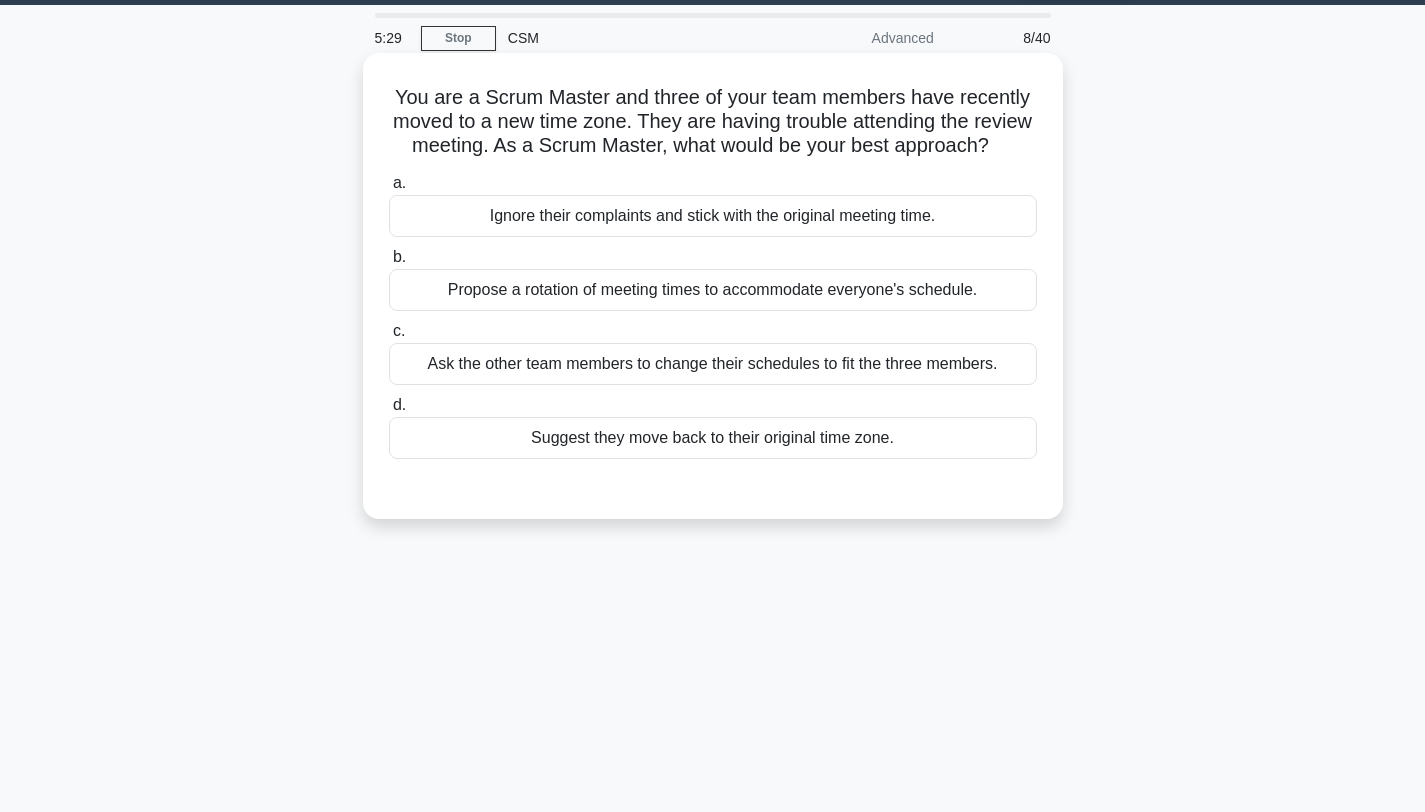 scroll, scrollTop: 0, scrollLeft: 0, axis: both 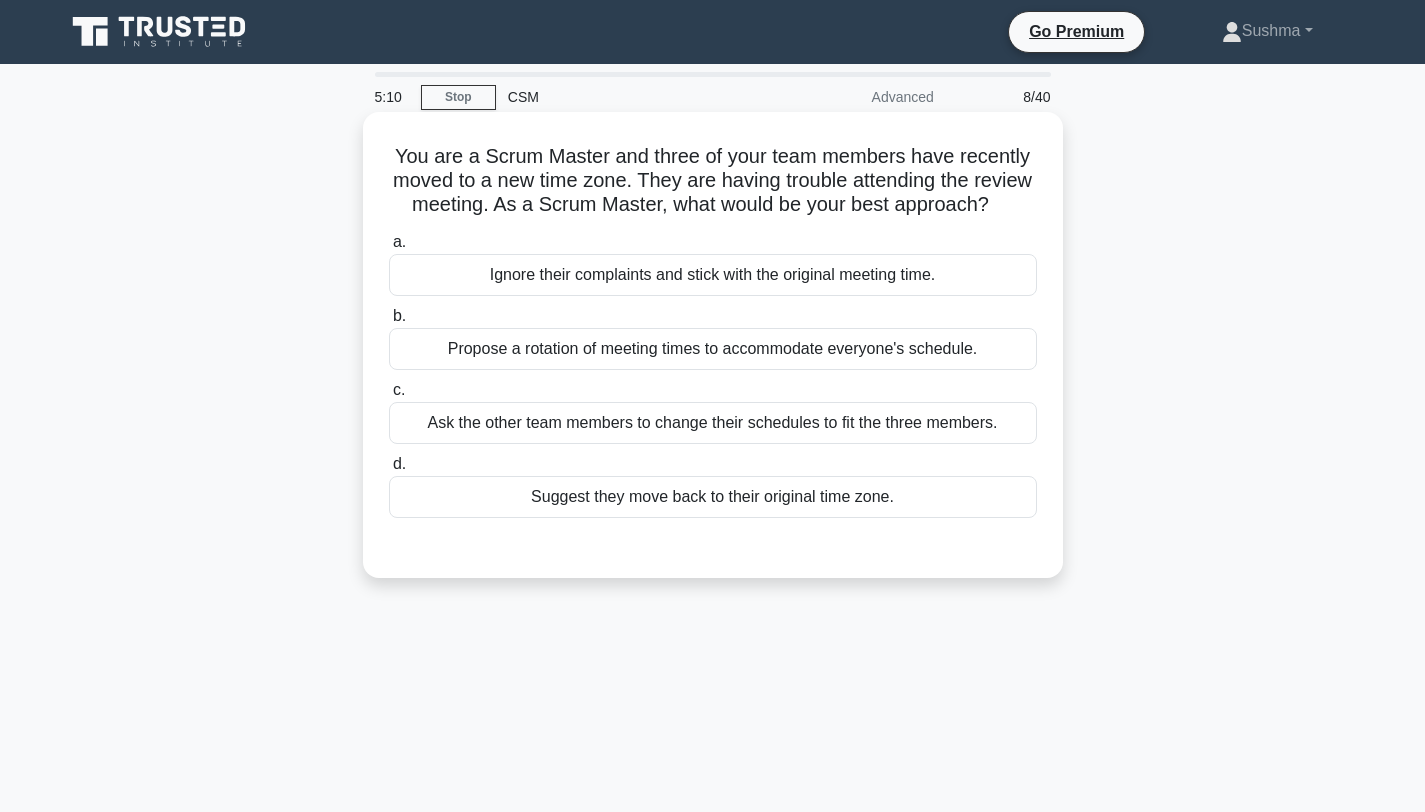 click on "Propose a rotation of meeting times to accommodate everyone's schedule." at bounding box center [713, 349] 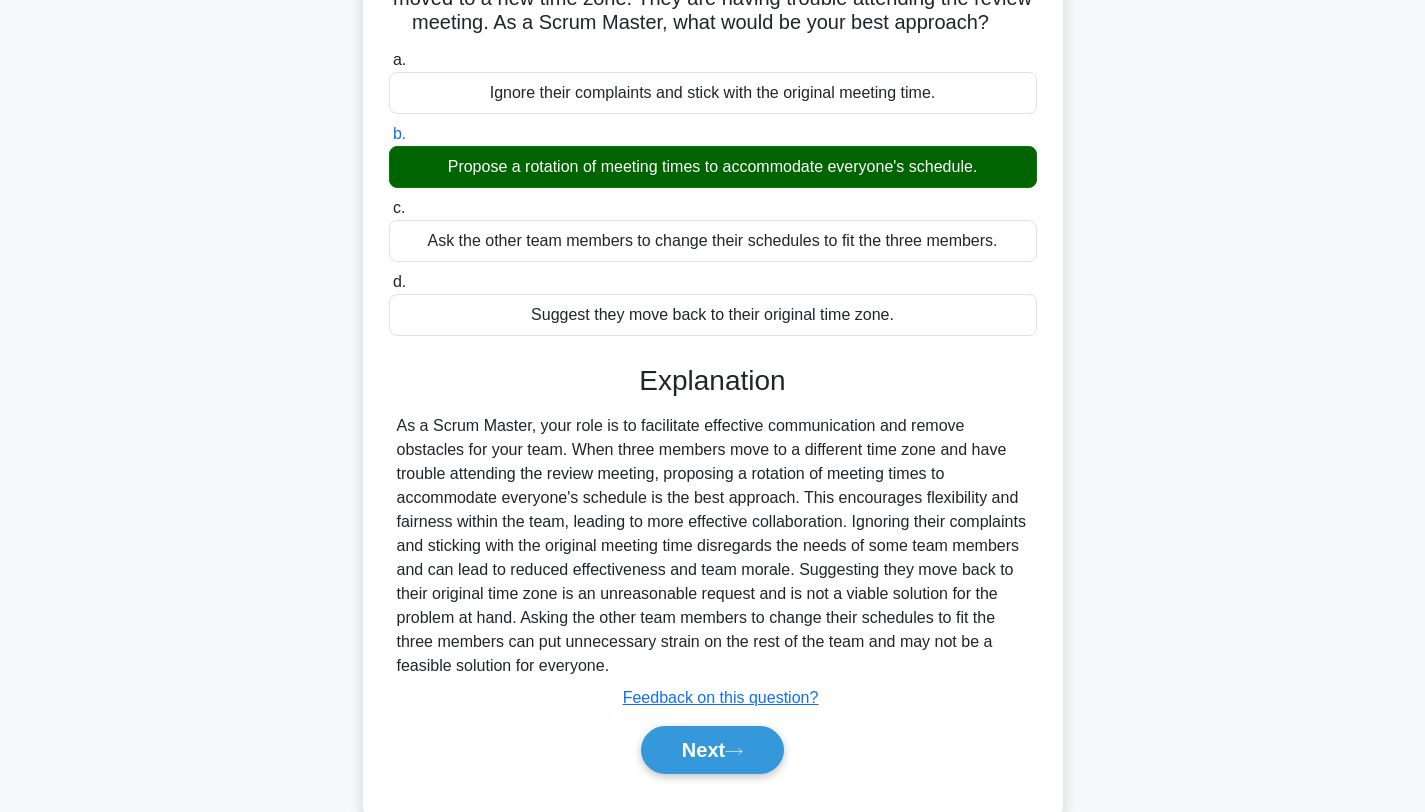 scroll, scrollTop: 268, scrollLeft: 0, axis: vertical 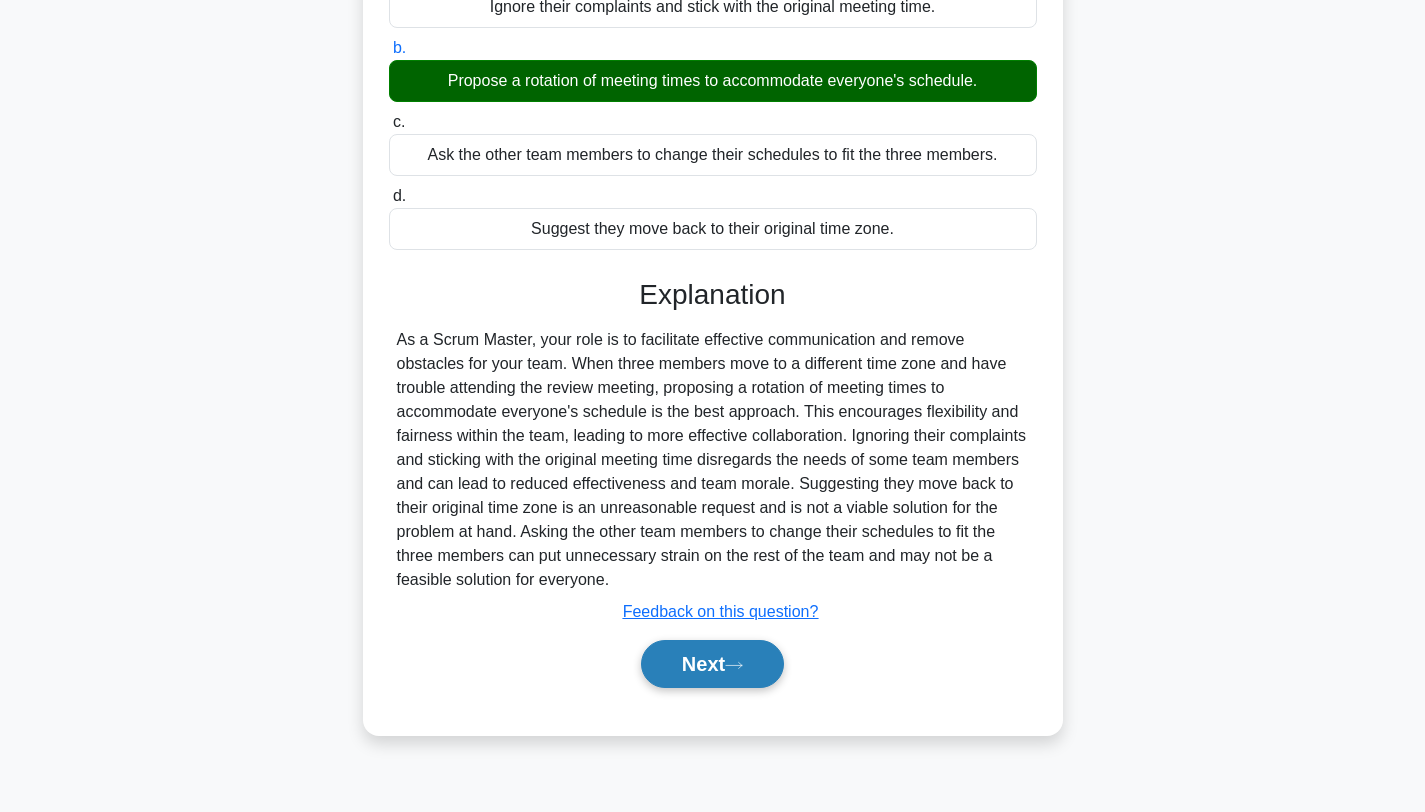 click at bounding box center [734, 665] 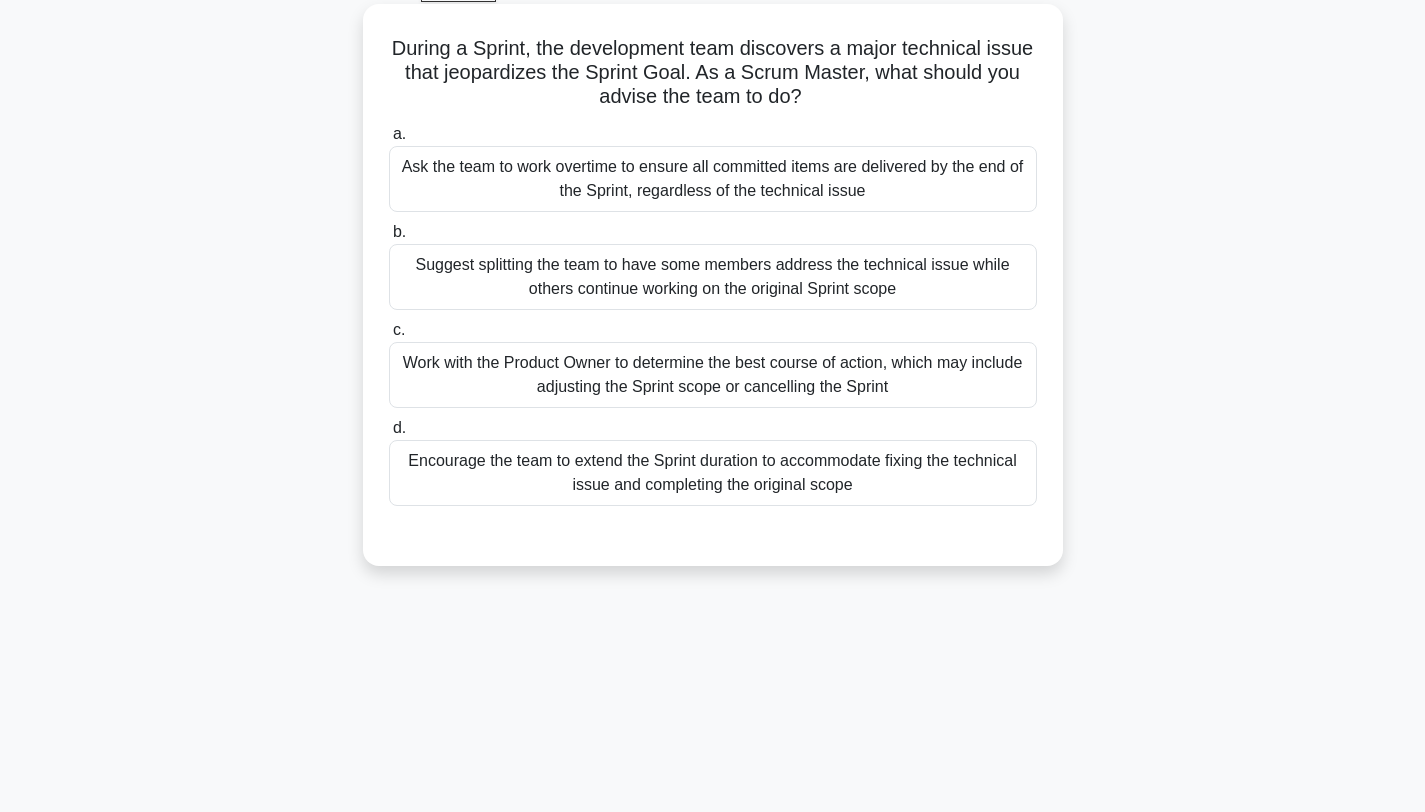 scroll, scrollTop: 0, scrollLeft: 0, axis: both 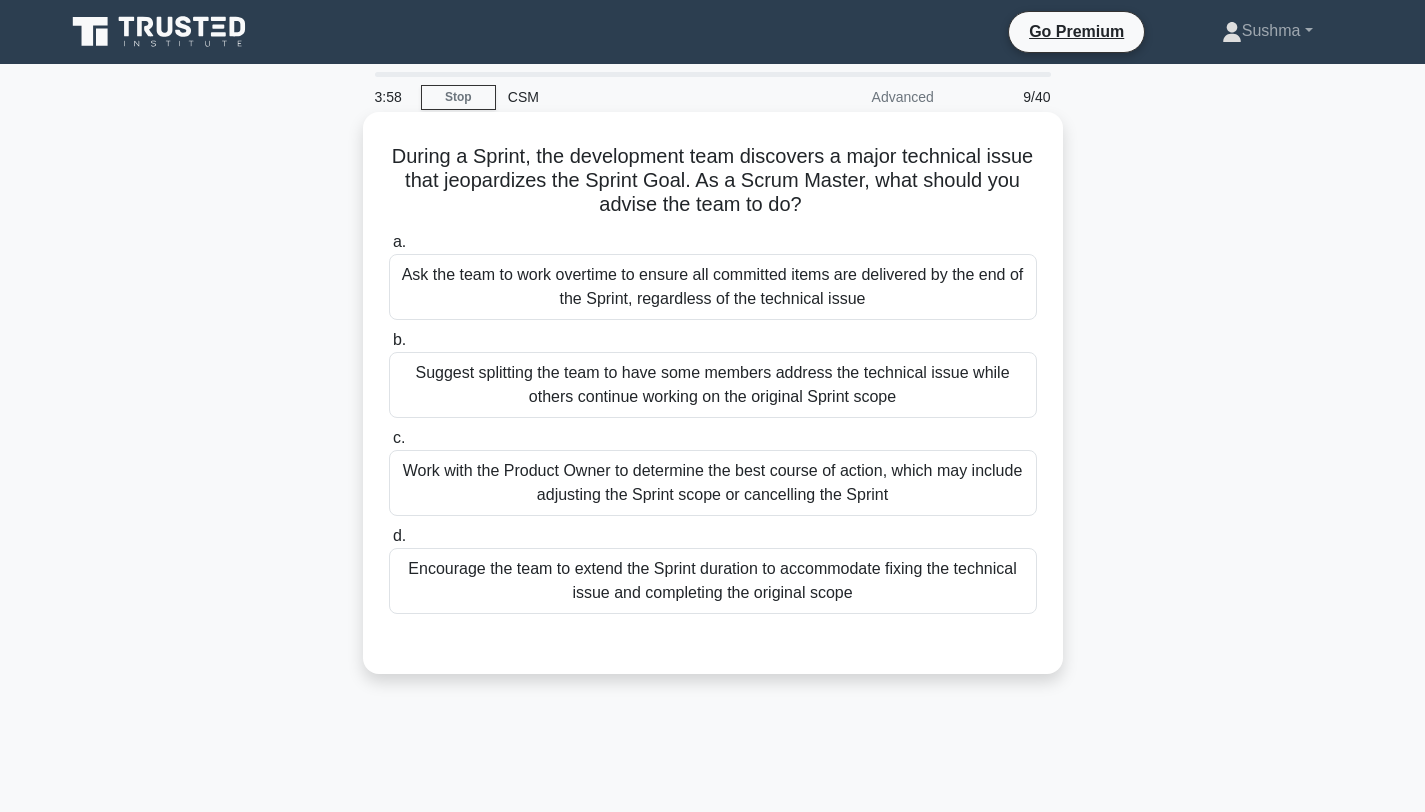click on "Encourage the team to extend the Sprint duration to accommodate fixing the technical issue and completing the original scope" at bounding box center [713, 581] 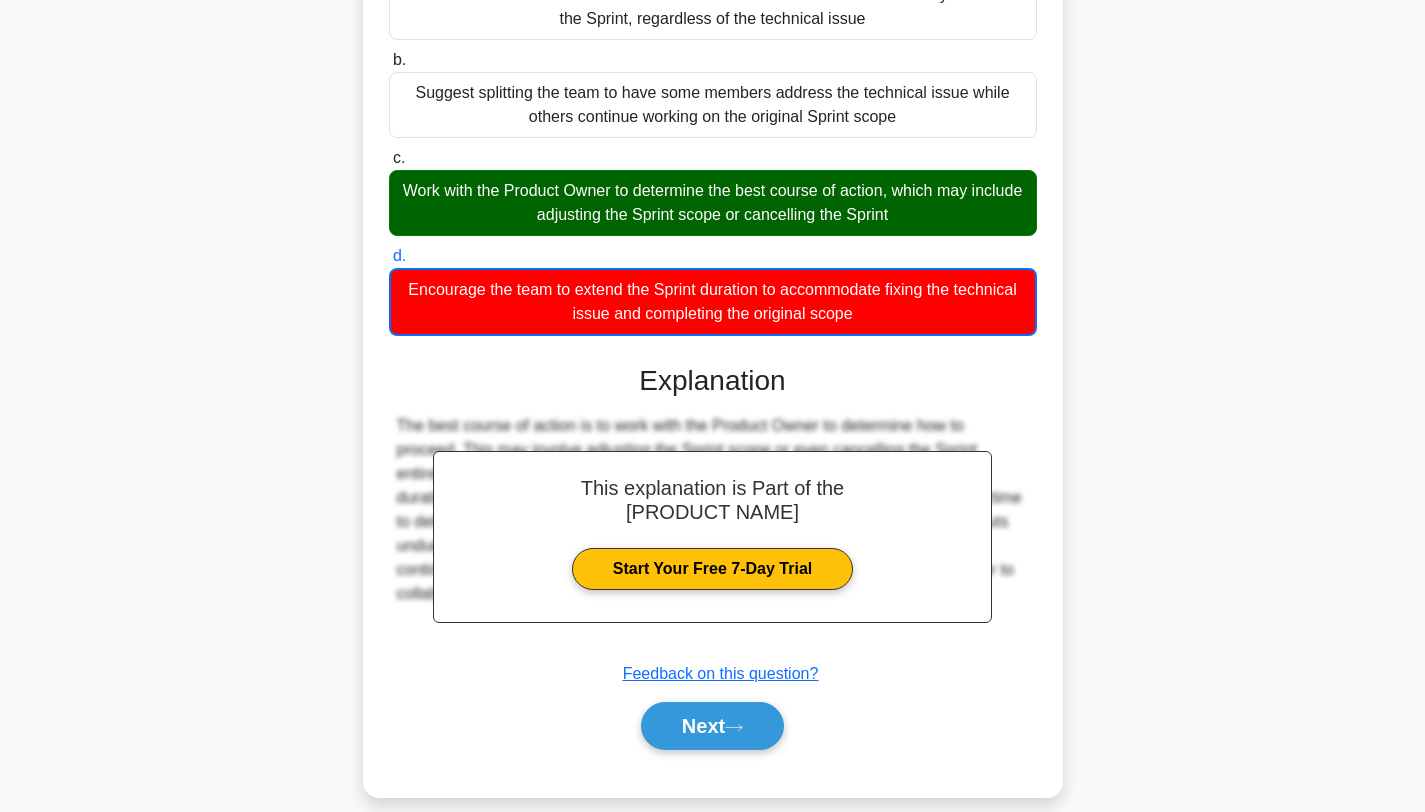 scroll, scrollTop: 304, scrollLeft: 0, axis: vertical 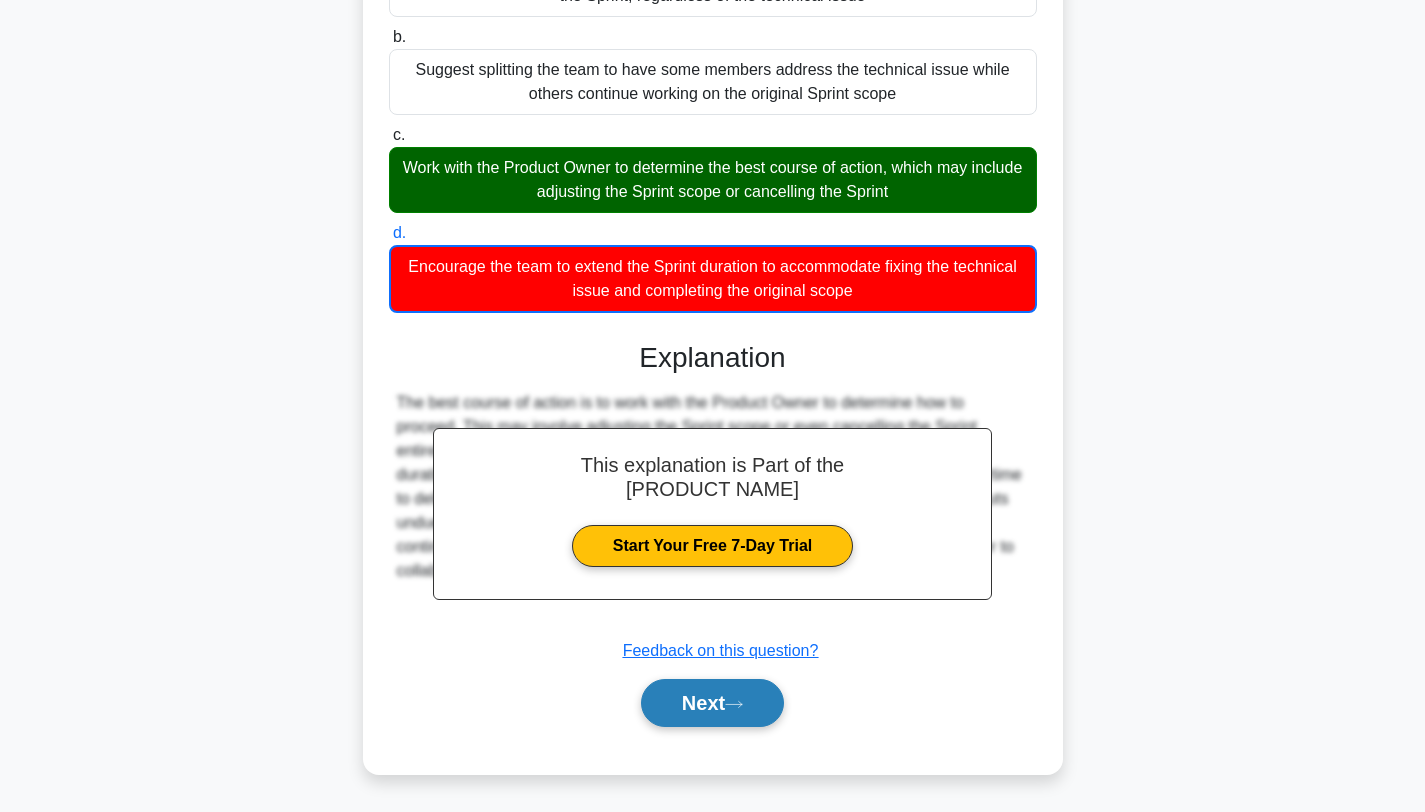 click at bounding box center [734, 704] 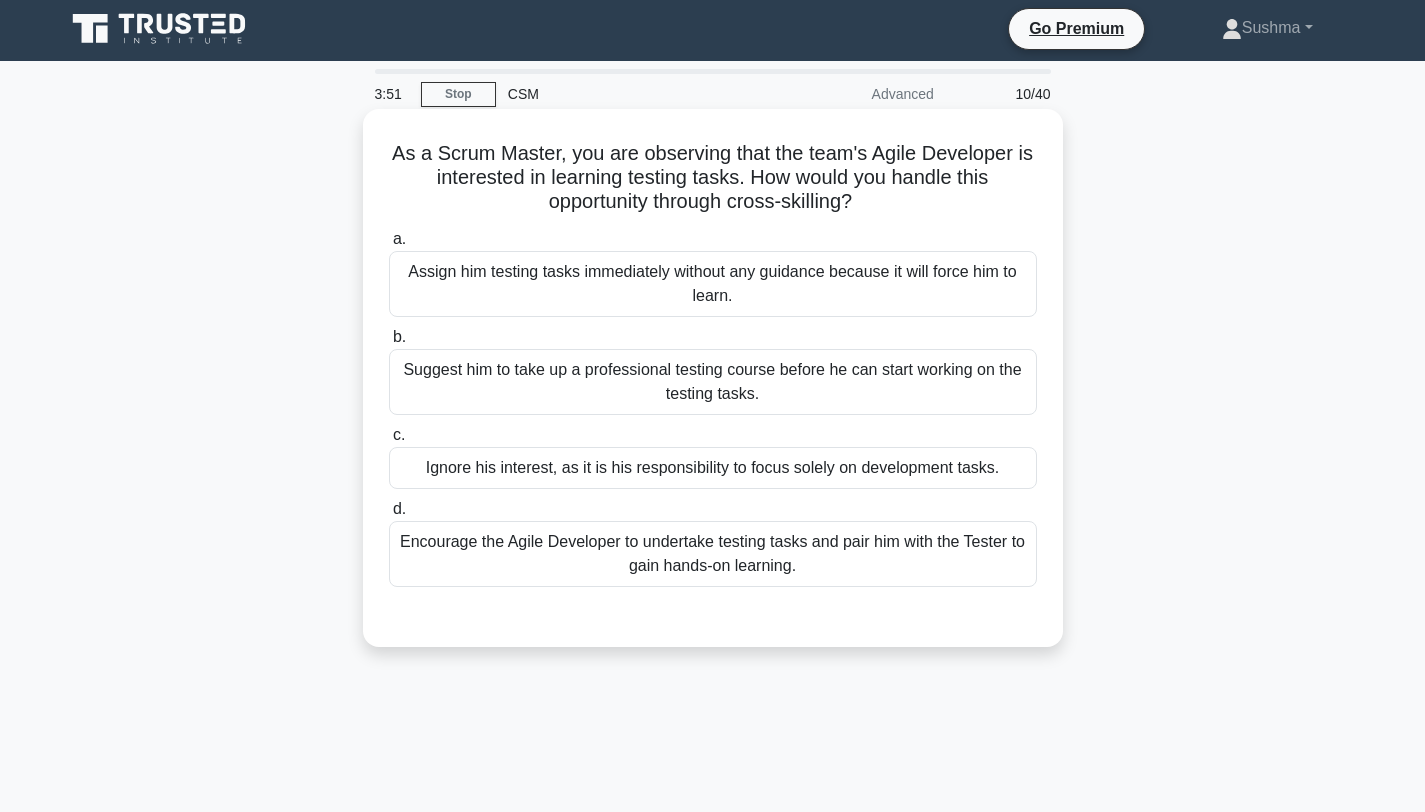 scroll, scrollTop: 0, scrollLeft: 0, axis: both 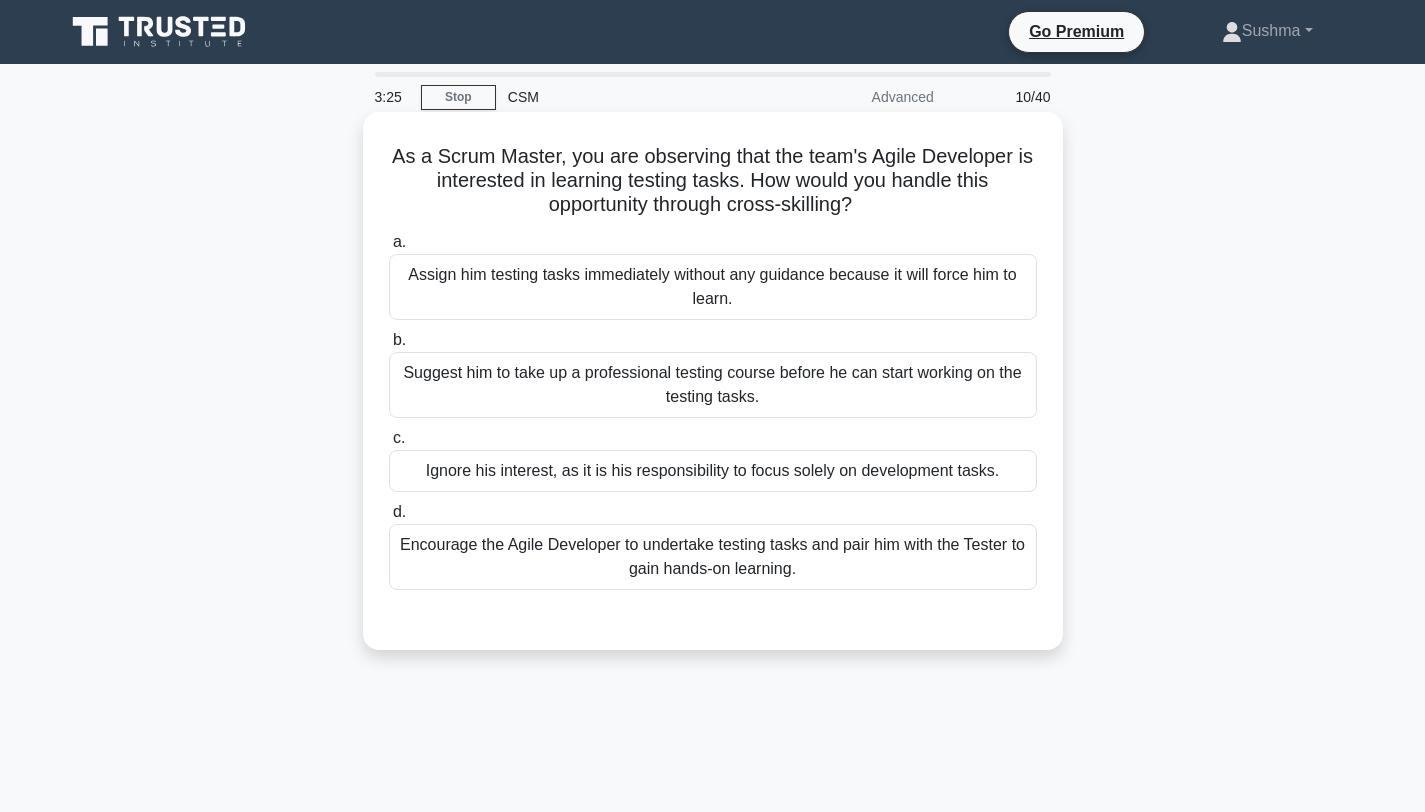 click on "Encourage the Agile Developer to undertake testing tasks and pair him with the Tester to gain hands-on learning." at bounding box center [713, 557] 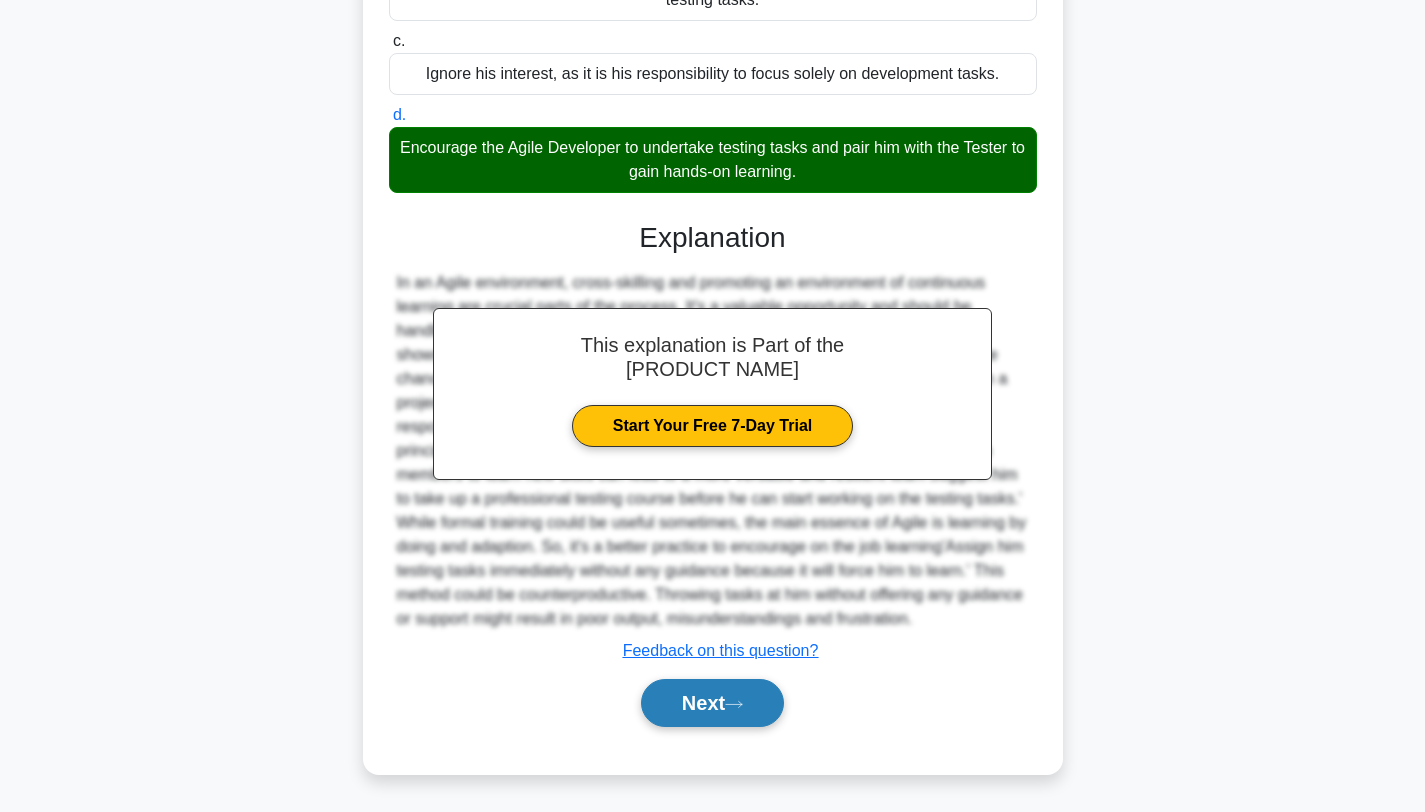 click on "Next" at bounding box center [712, 703] 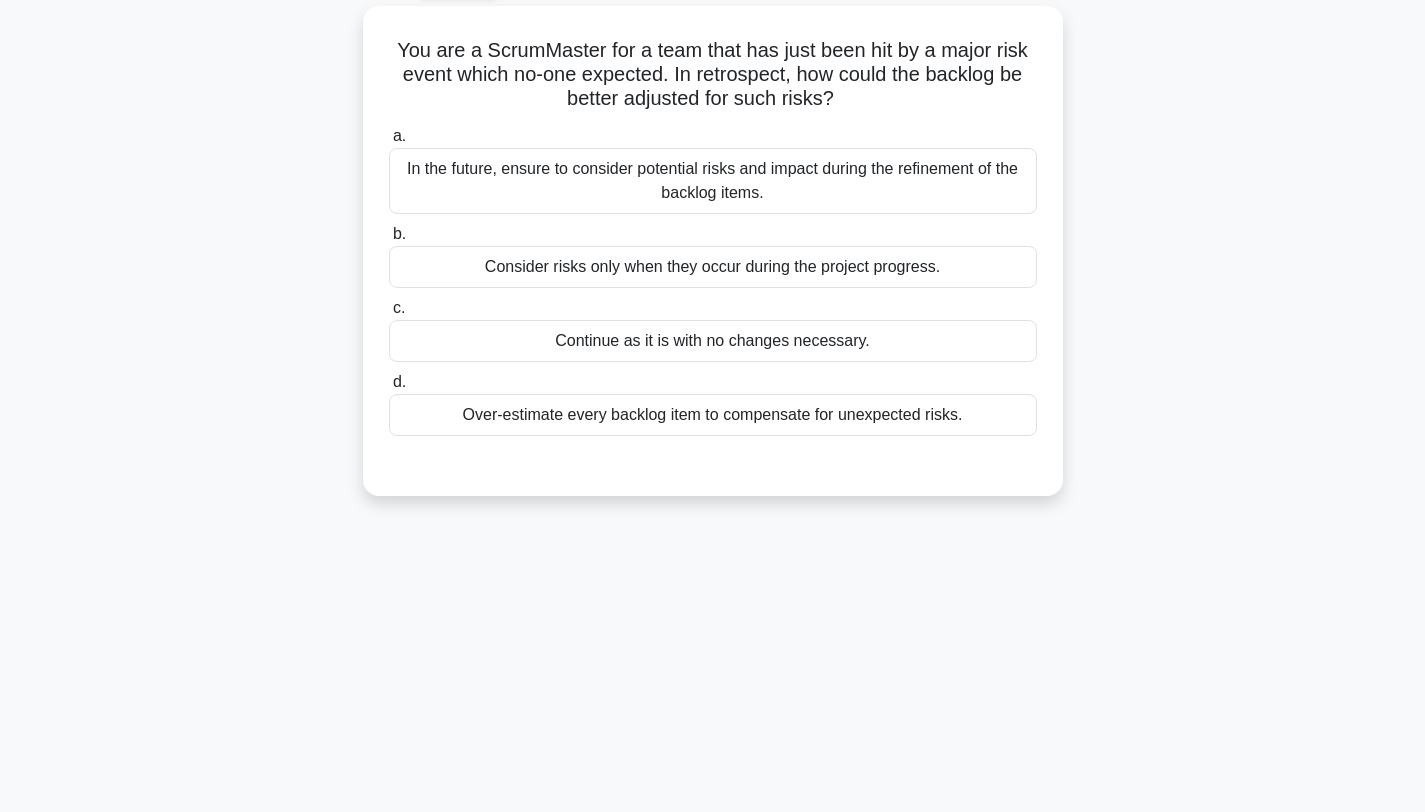 scroll, scrollTop: 0, scrollLeft: 0, axis: both 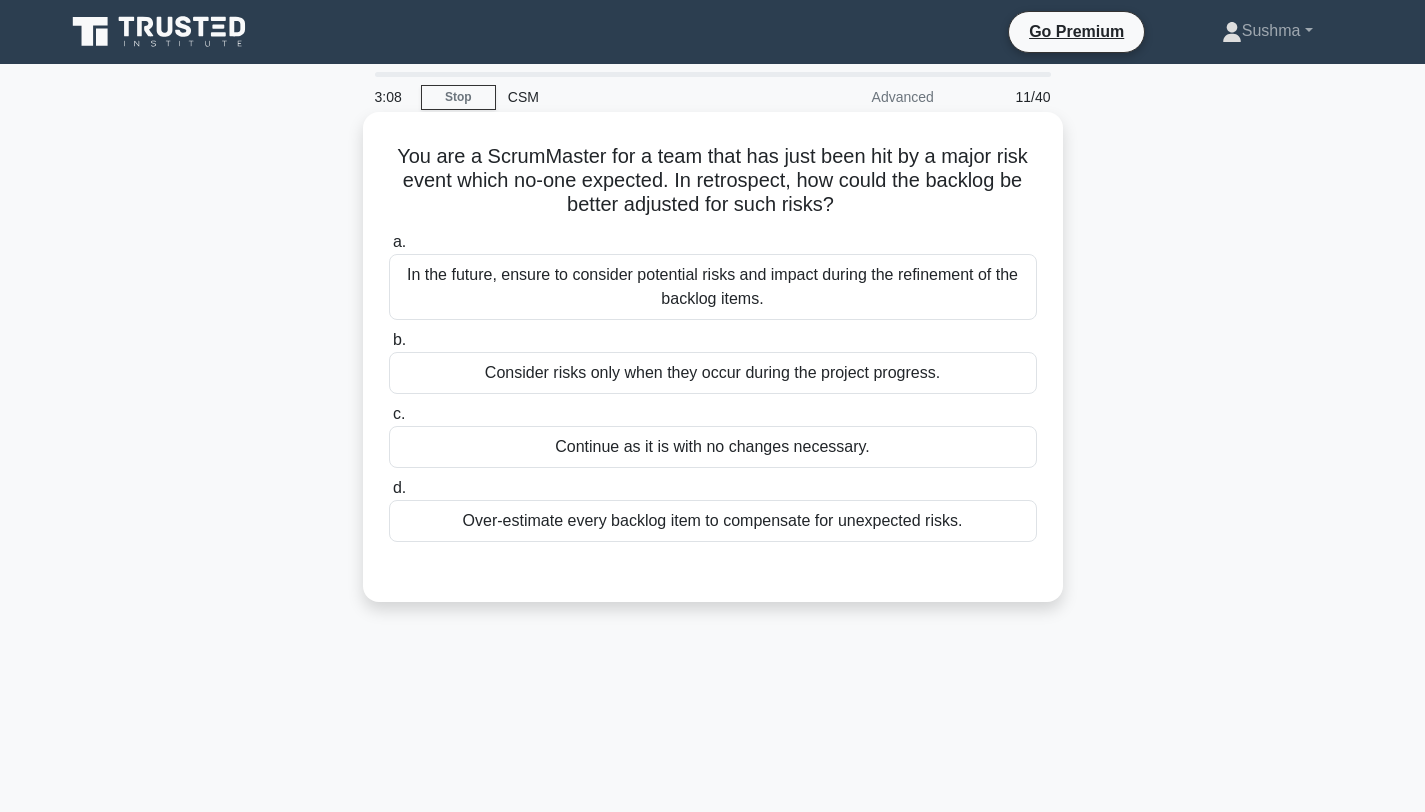 click on "In the future, ensure to consider potential risks and impact during the refinement of the backlog items." at bounding box center (713, 287) 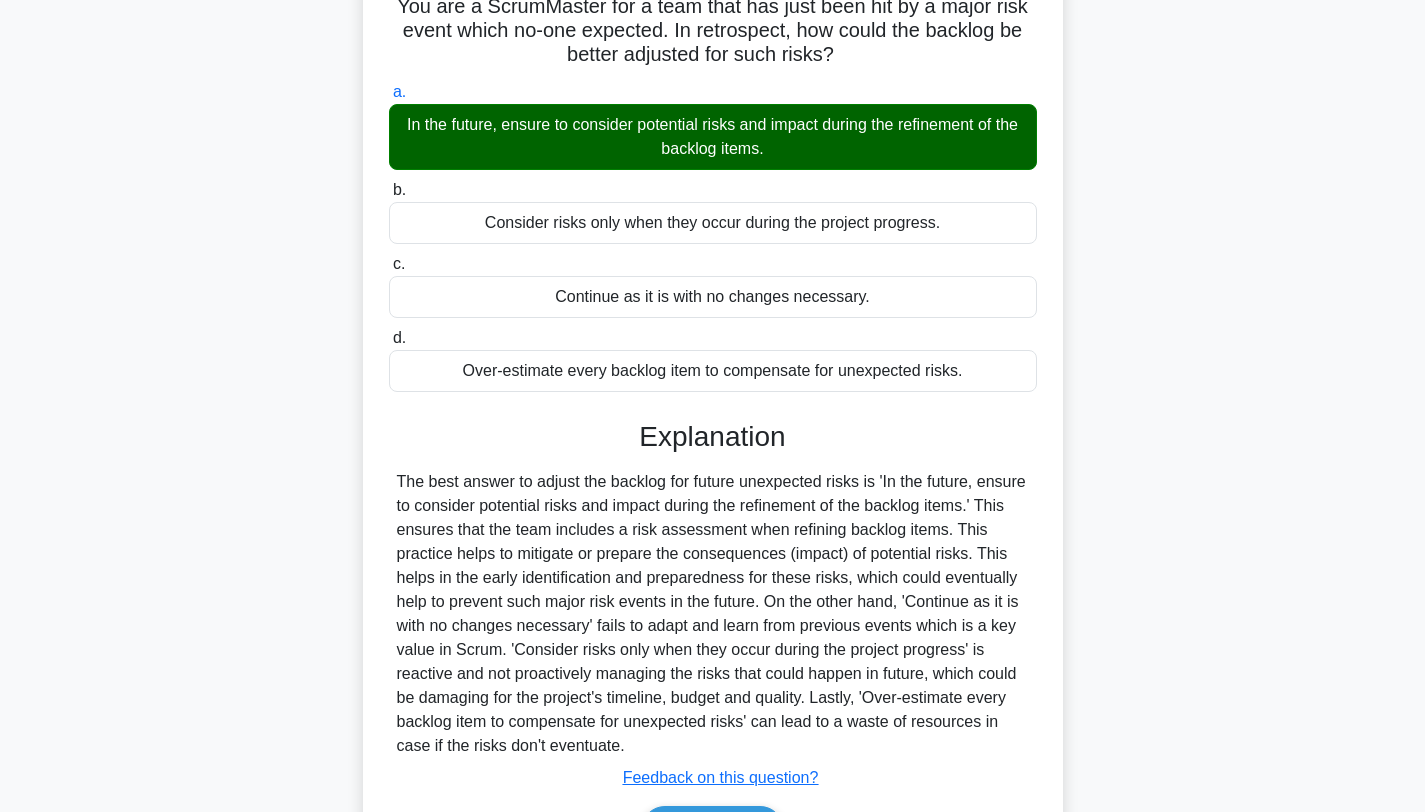 scroll, scrollTop: 278, scrollLeft: 0, axis: vertical 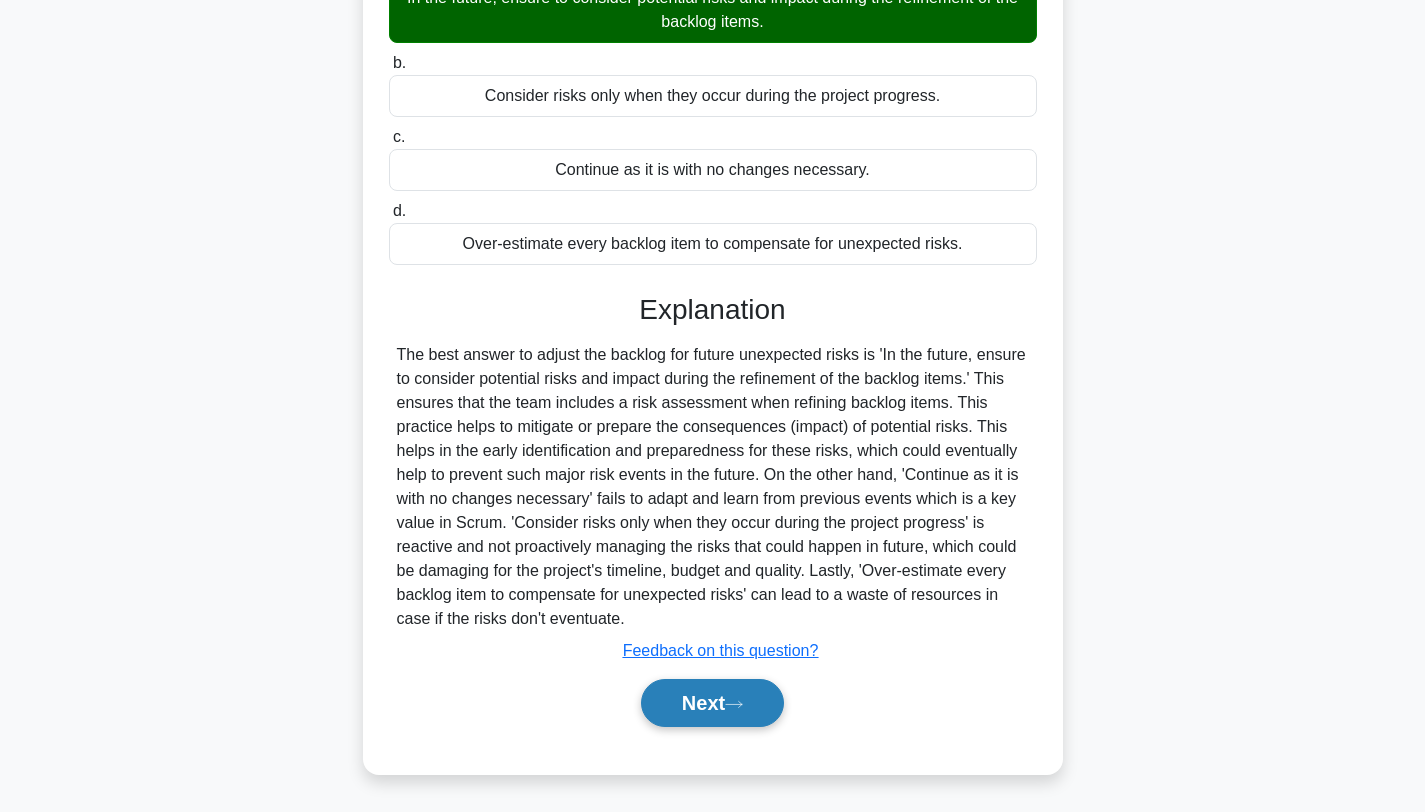 click on "Next" at bounding box center (712, 703) 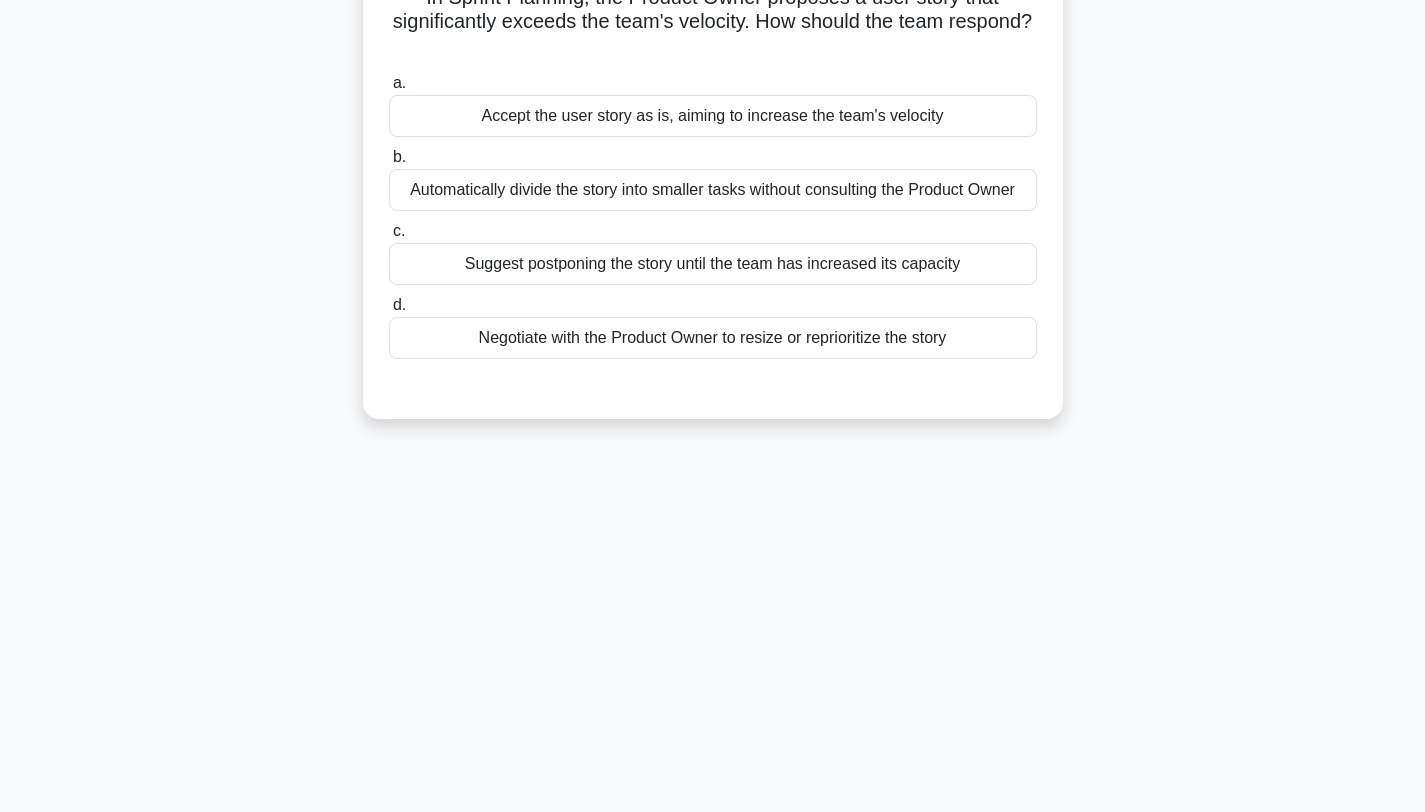 scroll, scrollTop: 0, scrollLeft: 0, axis: both 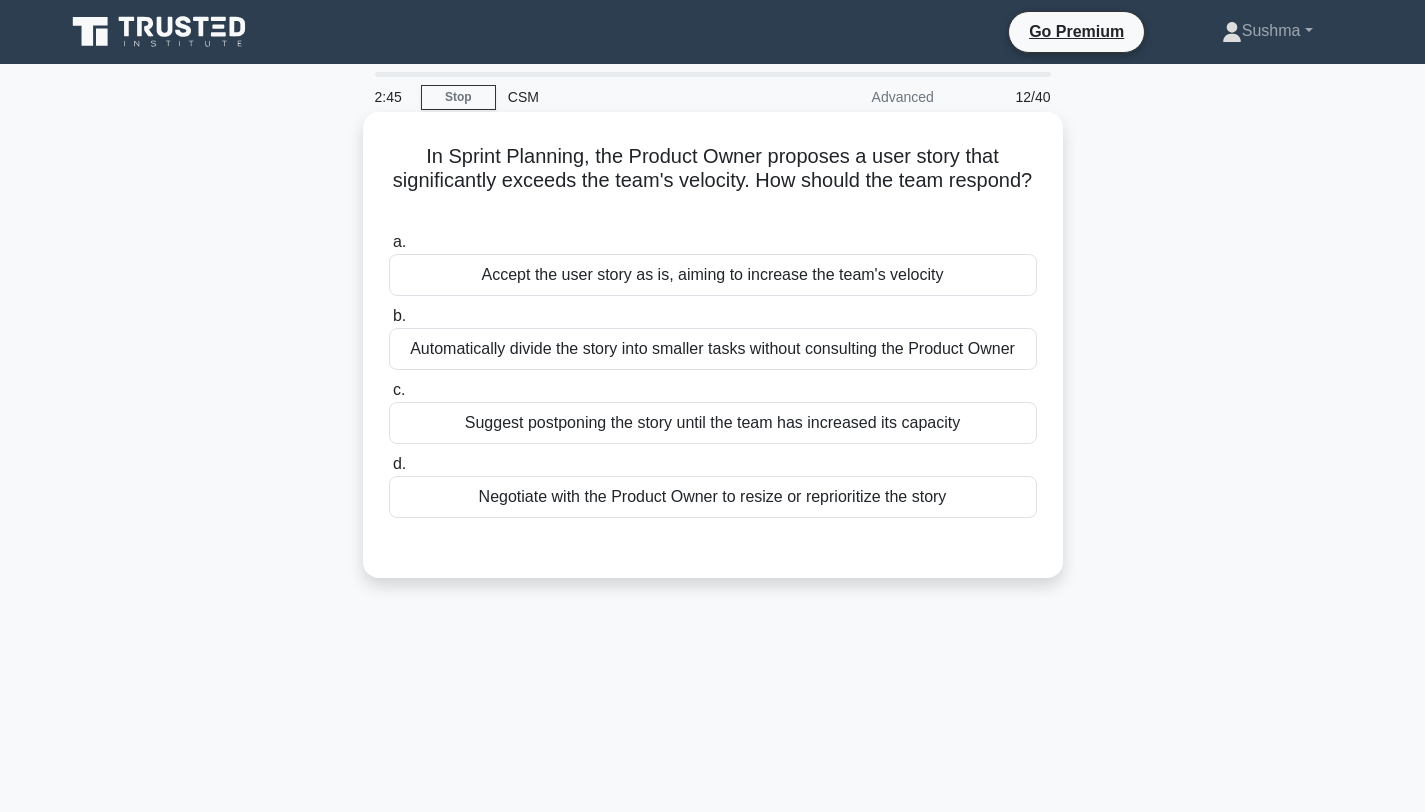 click on "Negotiate with the Product Owner to resize or reprioritize the story" at bounding box center (713, 497) 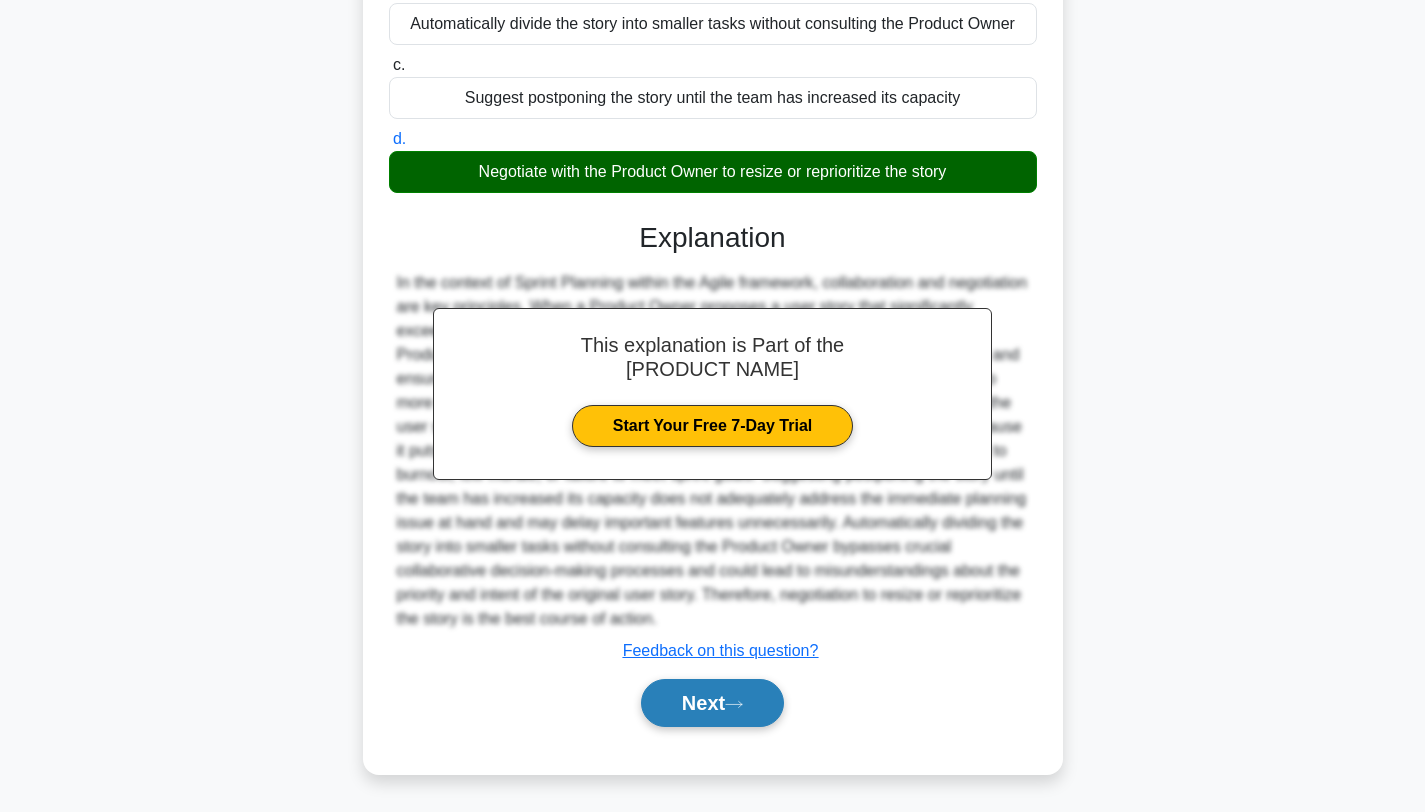 click on "Next" at bounding box center [712, 703] 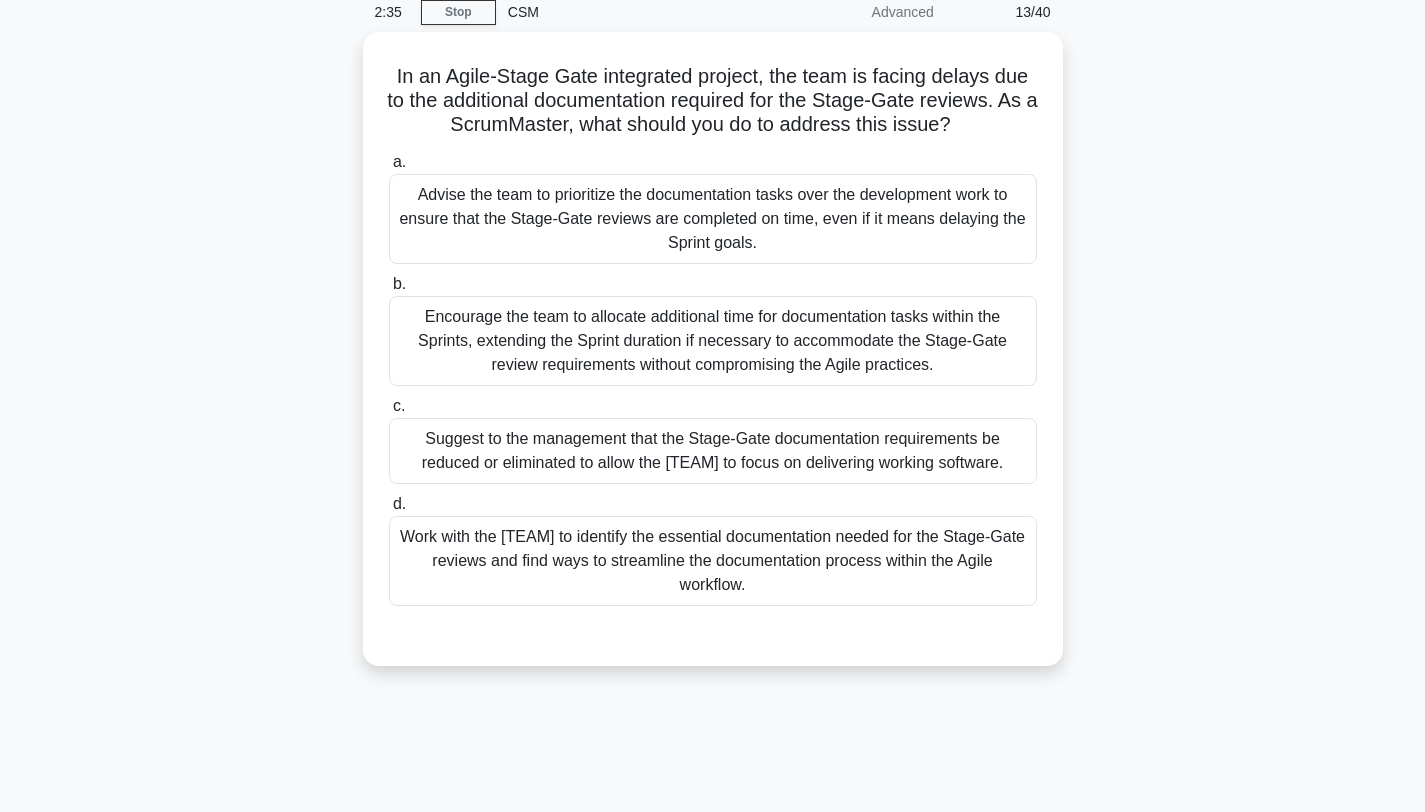 scroll, scrollTop: 53, scrollLeft: 0, axis: vertical 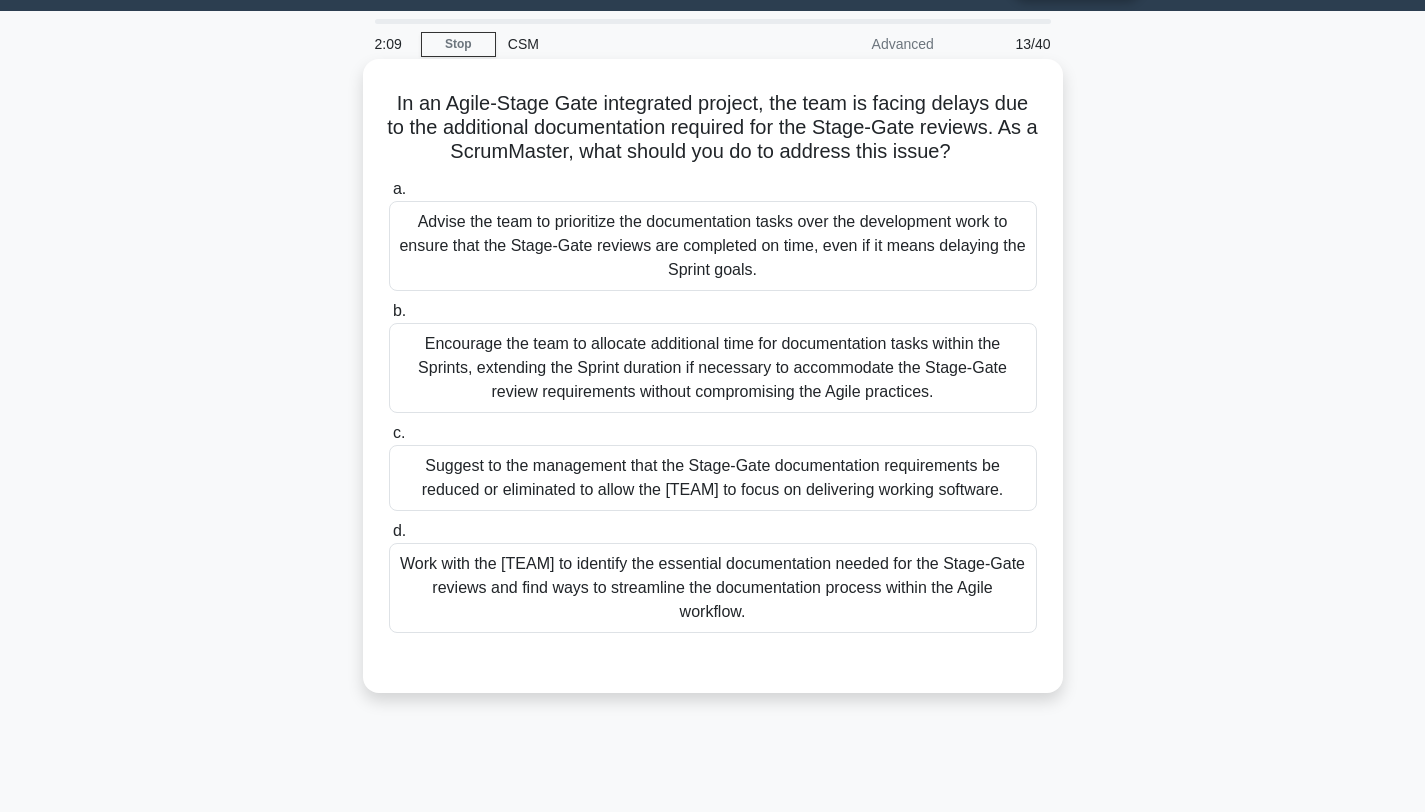 click on "Encourage the team to allocate additional time for documentation tasks within the Sprints, extending the Sprint duration if necessary to accommodate the Stage-Gate review requirements without compromising the Agile practices." at bounding box center (713, 368) 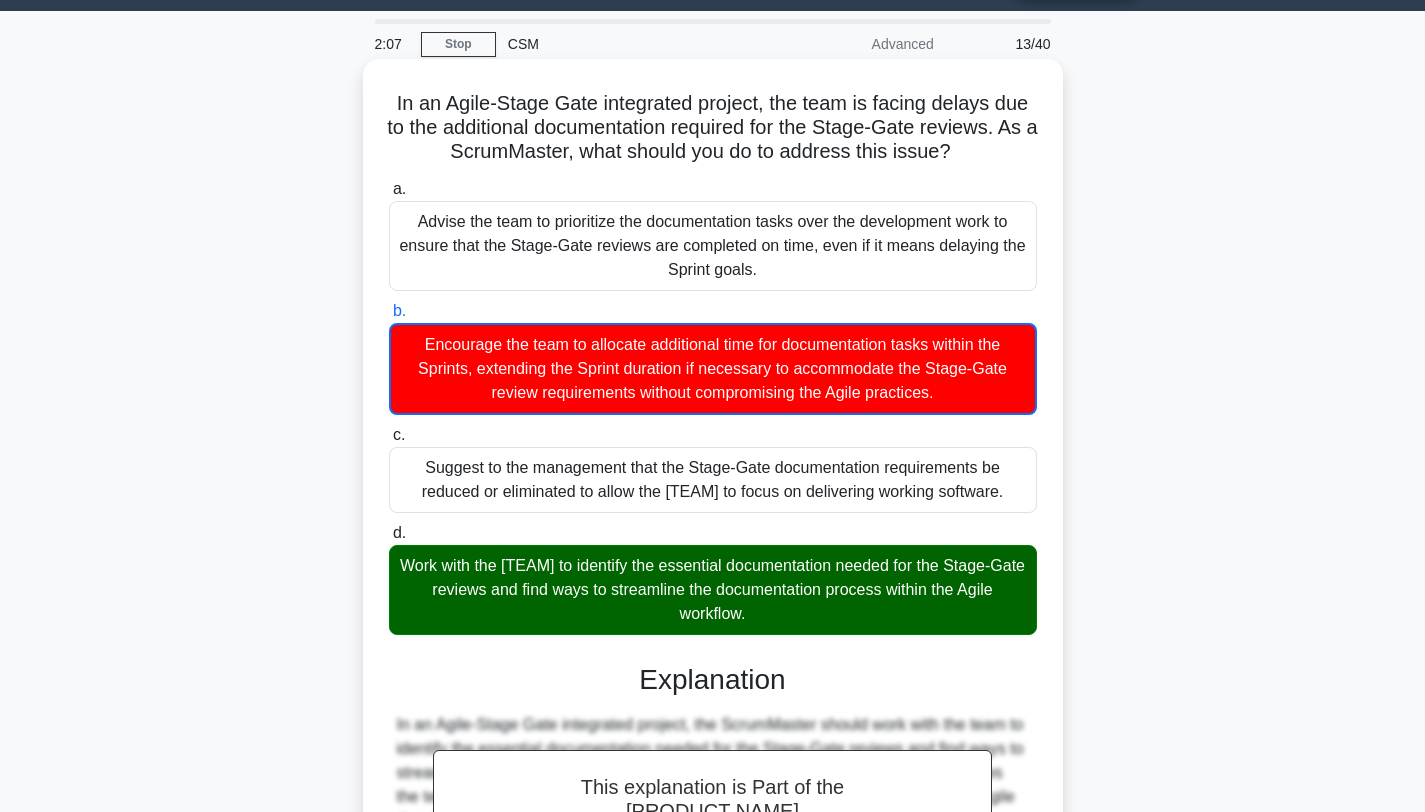 scroll, scrollTop: 448, scrollLeft: 0, axis: vertical 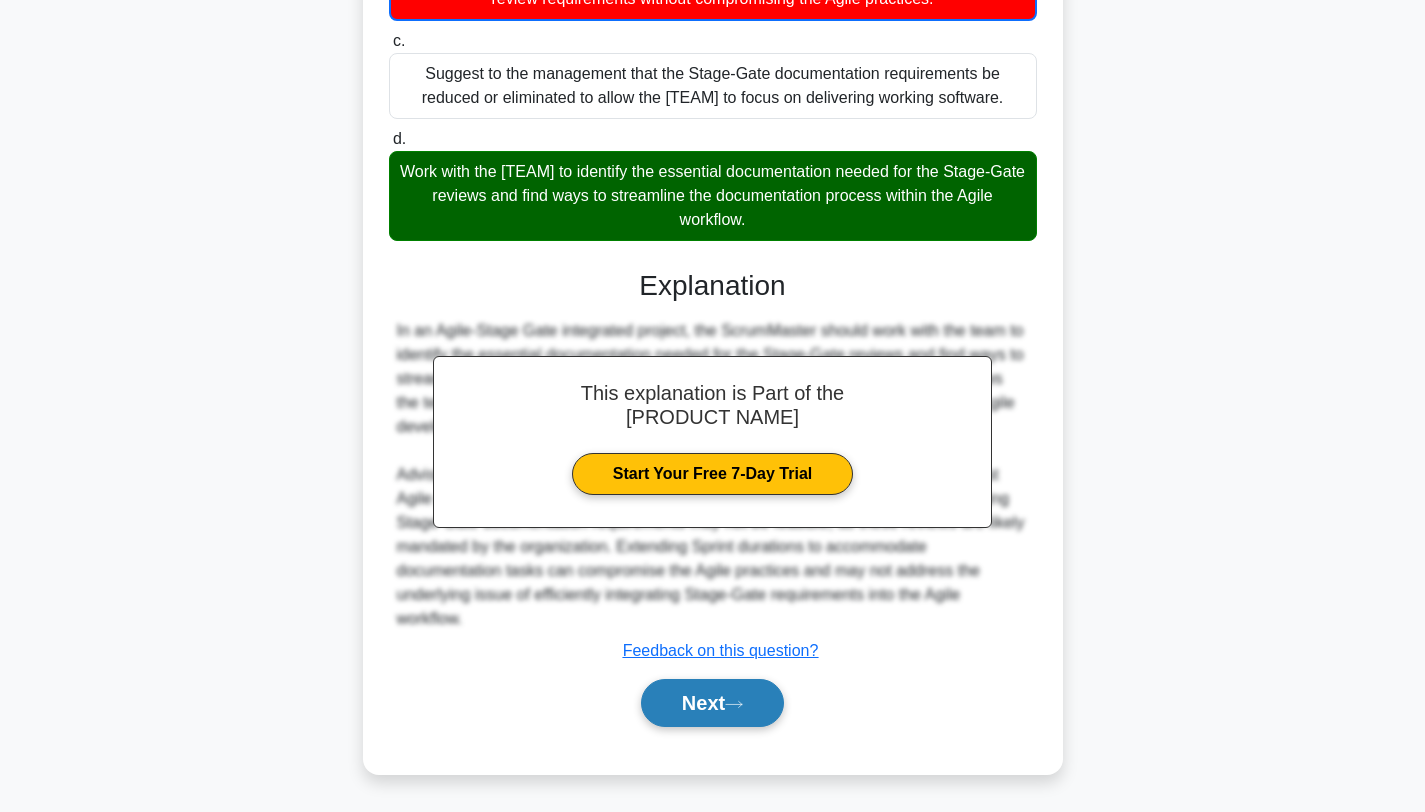 click on "Next" at bounding box center [712, 703] 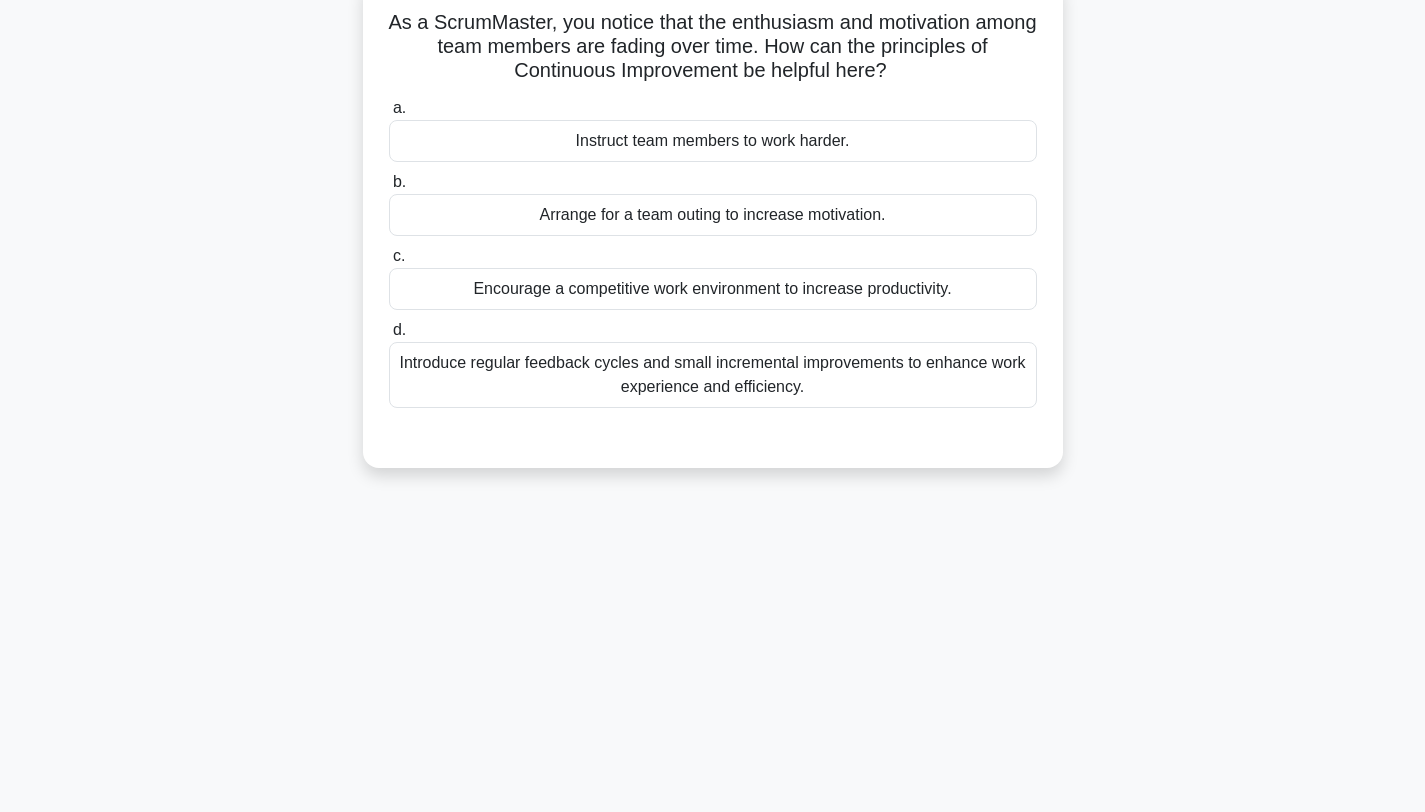 scroll, scrollTop: 0, scrollLeft: 0, axis: both 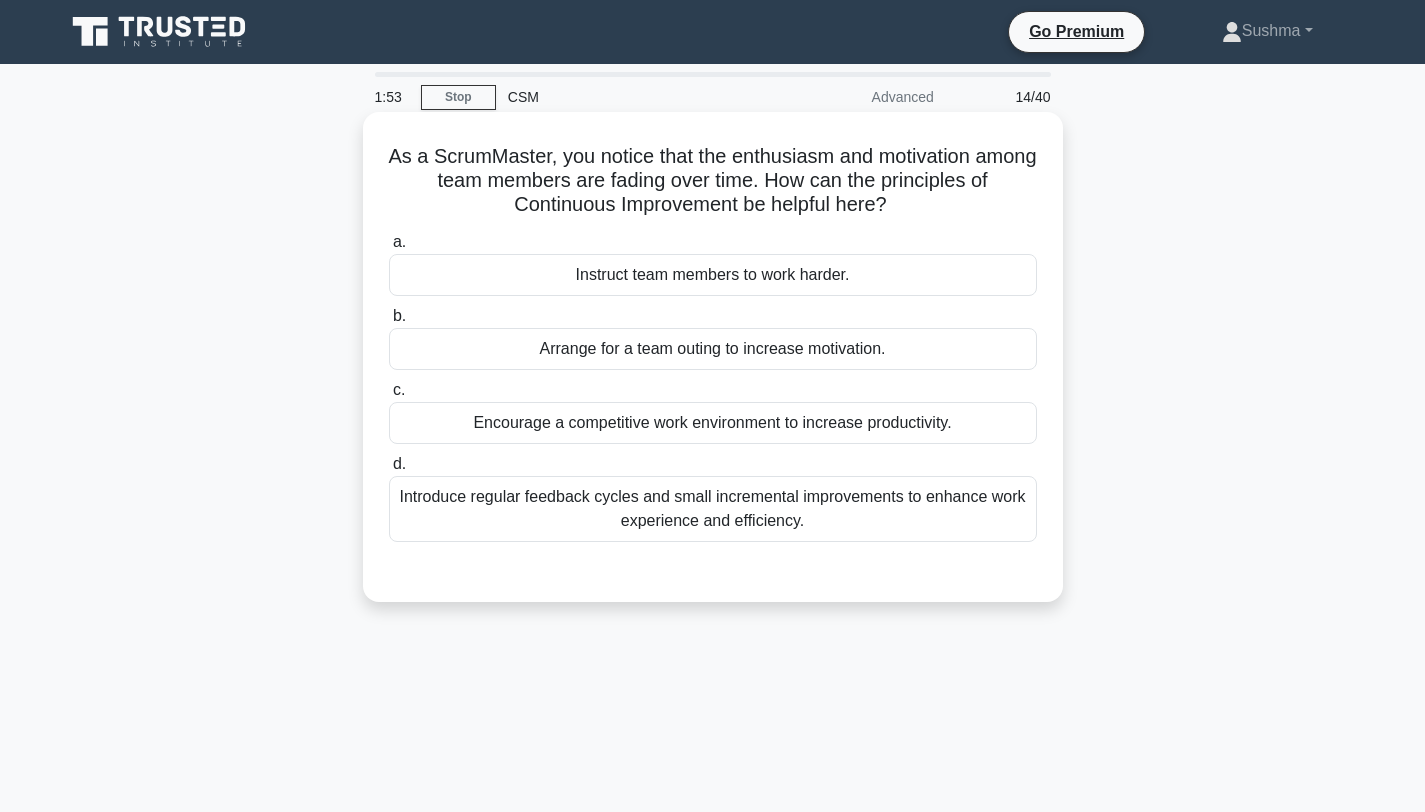 click on "Introduce regular feedback cycles and small incremental improvements to enhance work experience and efficiency." at bounding box center [713, 509] 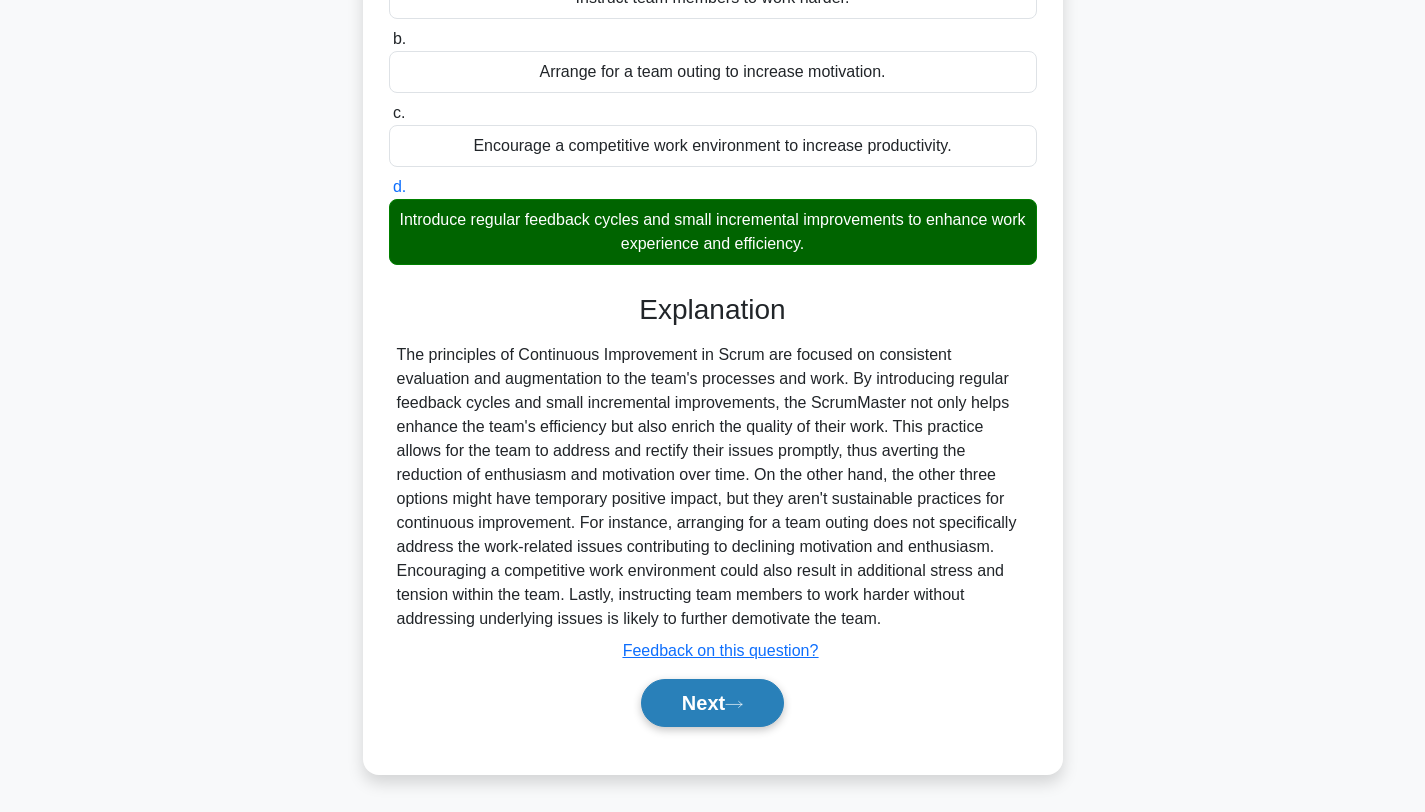 click on "Next" at bounding box center [712, 703] 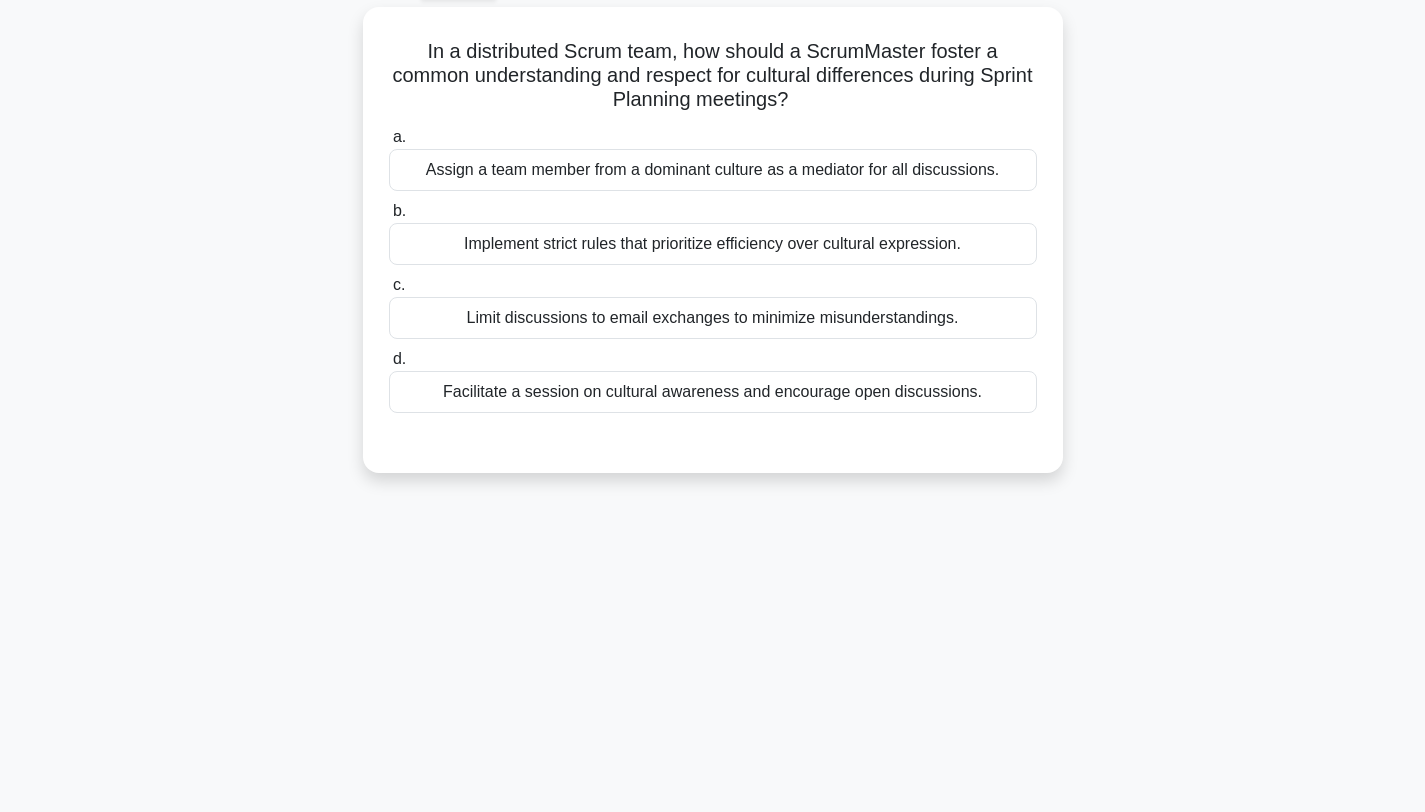 scroll, scrollTop: 0, scrollLeft: 0, axis: both 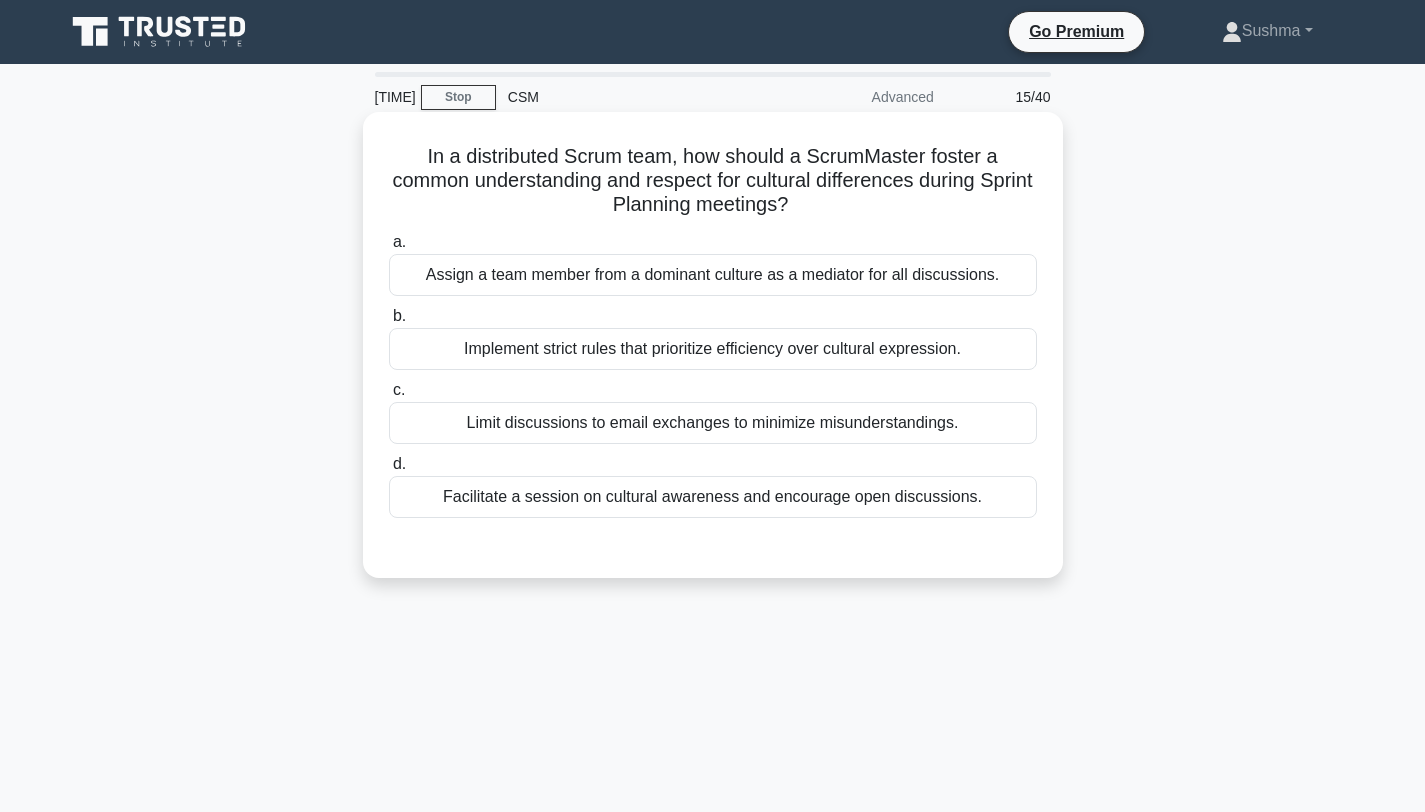click on "Facilitate a session on cultural awareness and encourage open discussions." at bounding box center [713, 497] 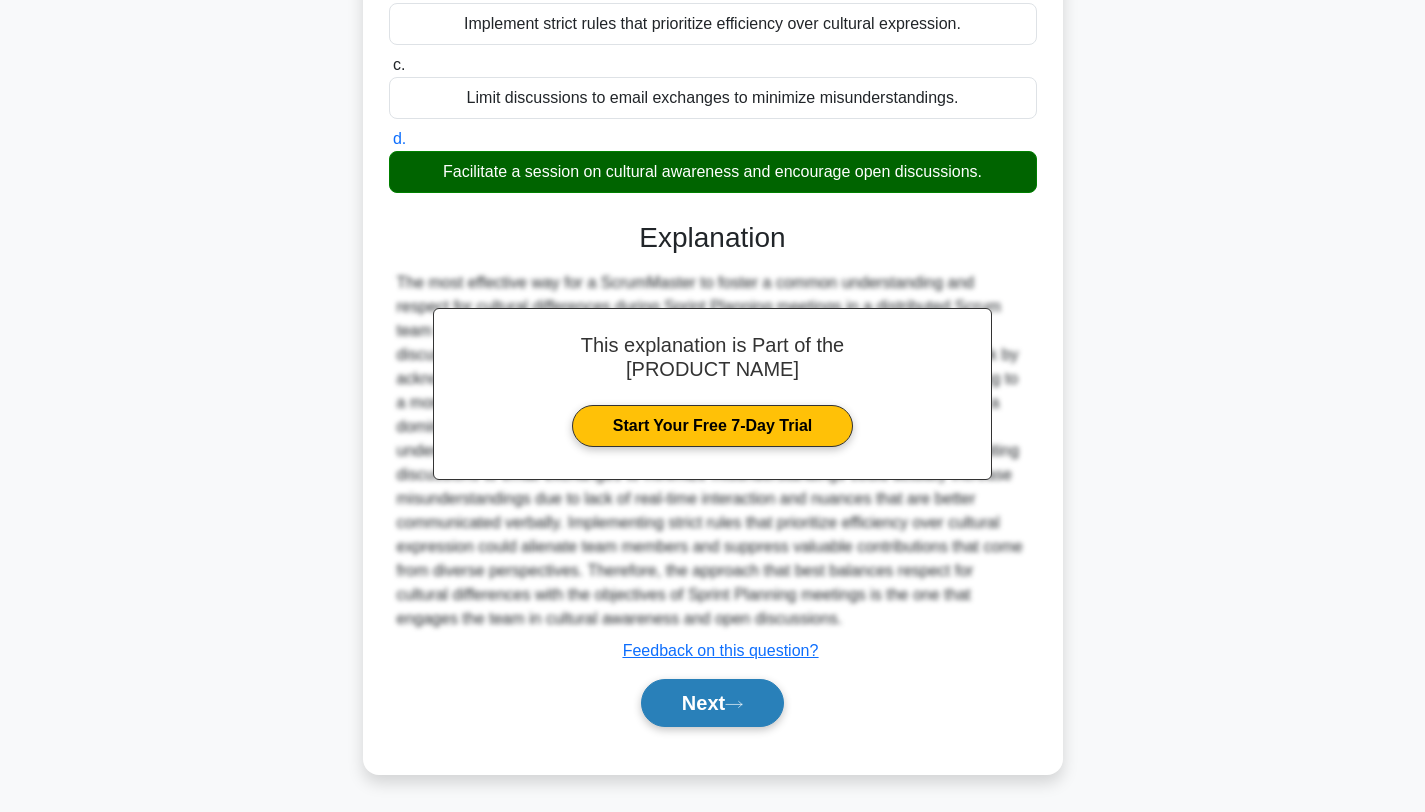 click on "Next" at bounding box center [712, 703] 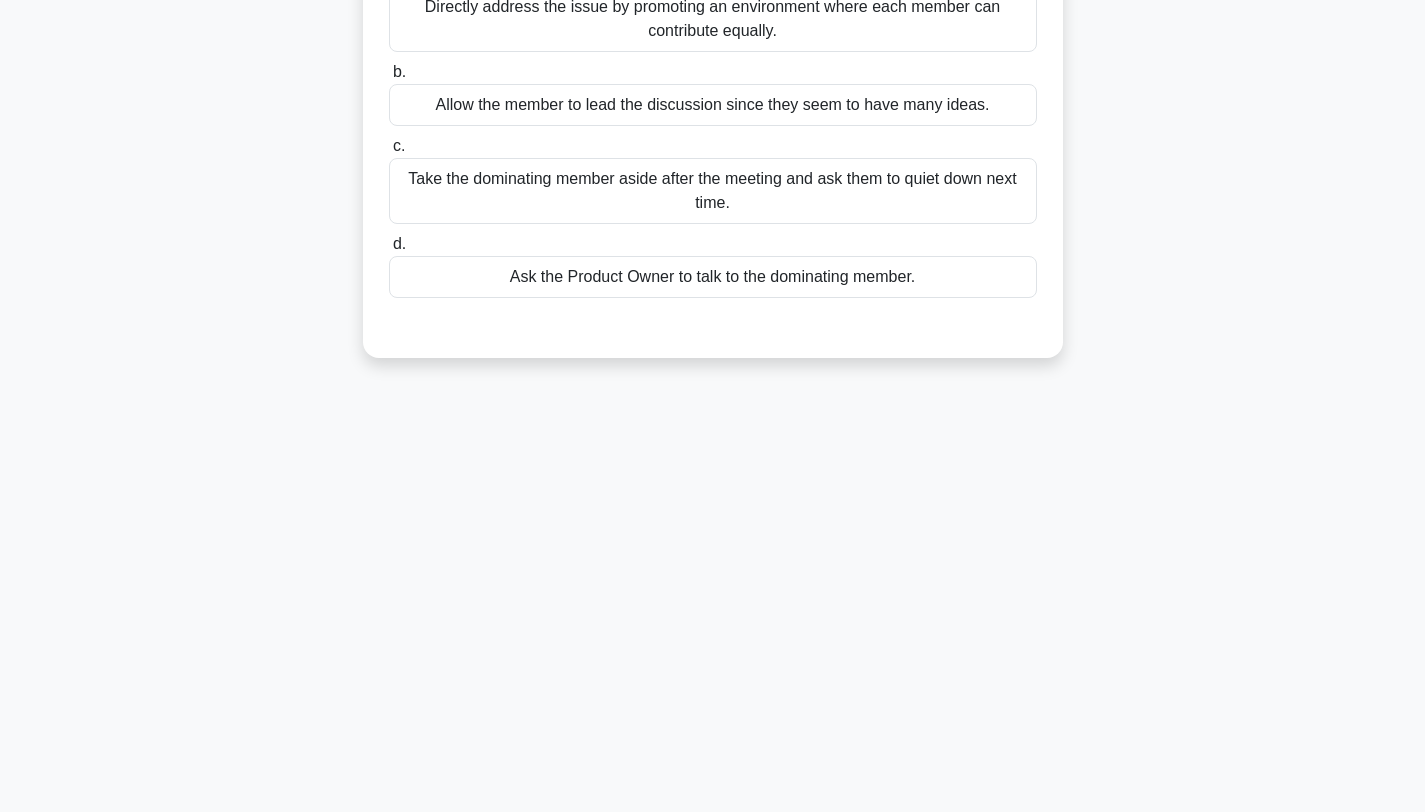 scroll, scrollTop: 0, scrollLeft: 0, axis: both 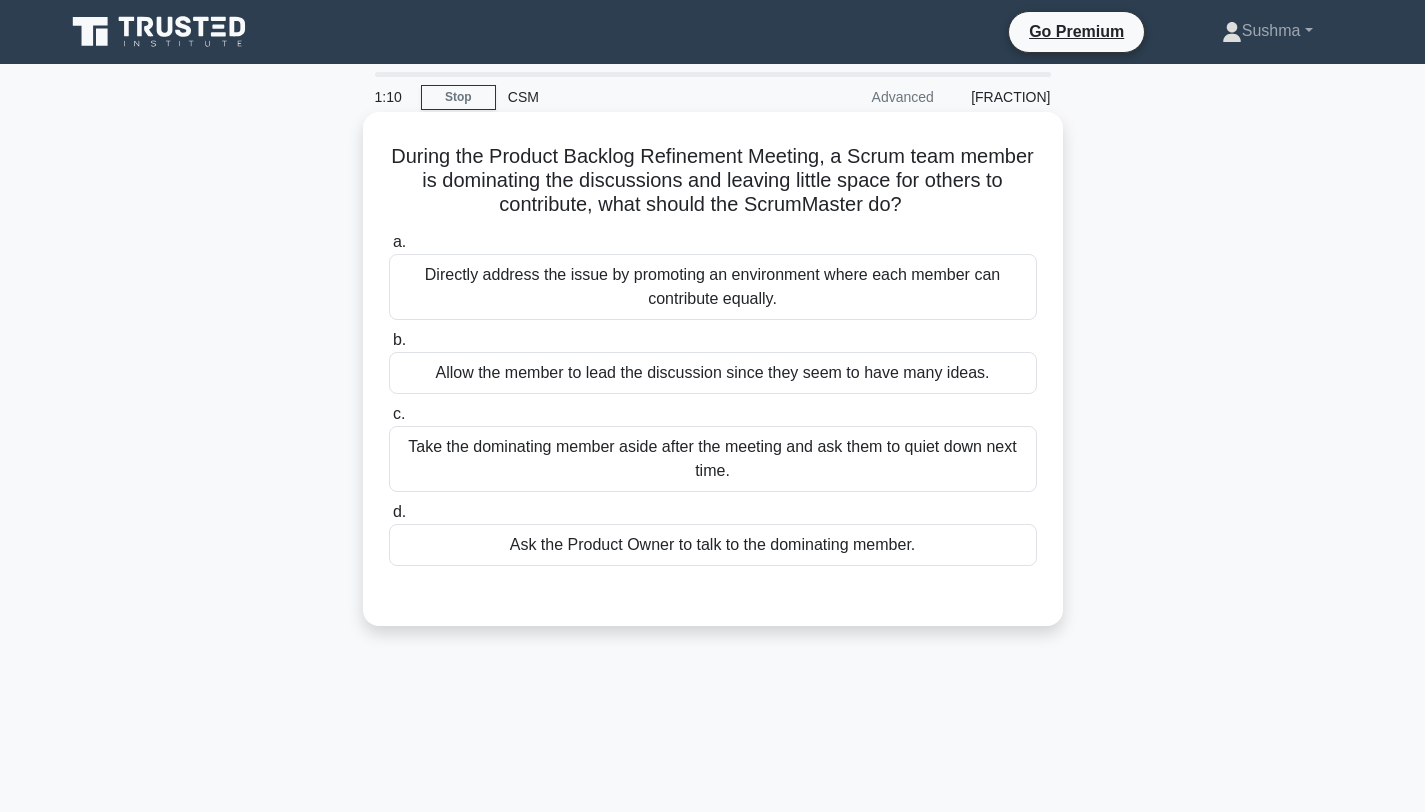 click on "Directly address the issue by promoting an environment where each member can contribute equally." at bounding box center [713, 287] 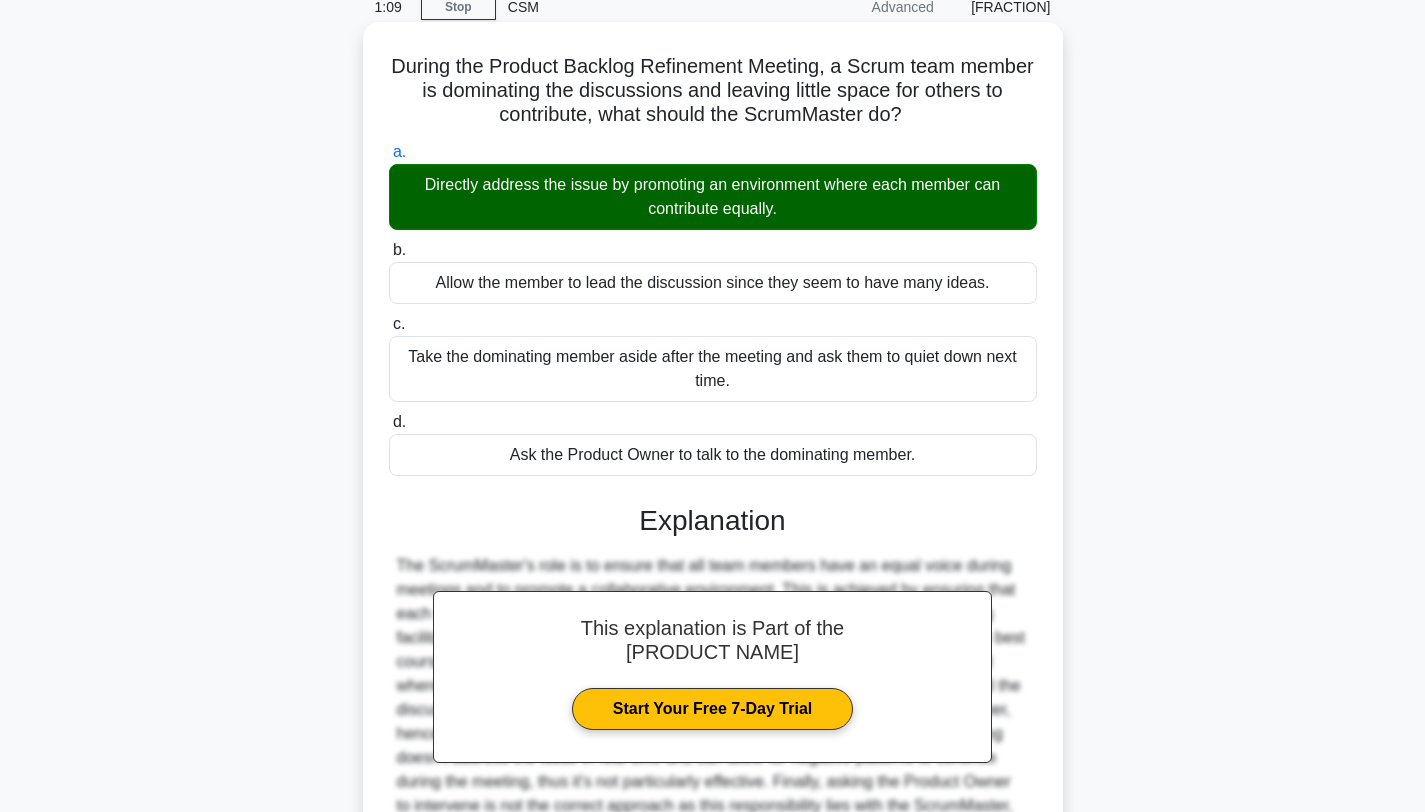 scroll, scrollTop: 302, scrollLeft: 0, axis: vertical 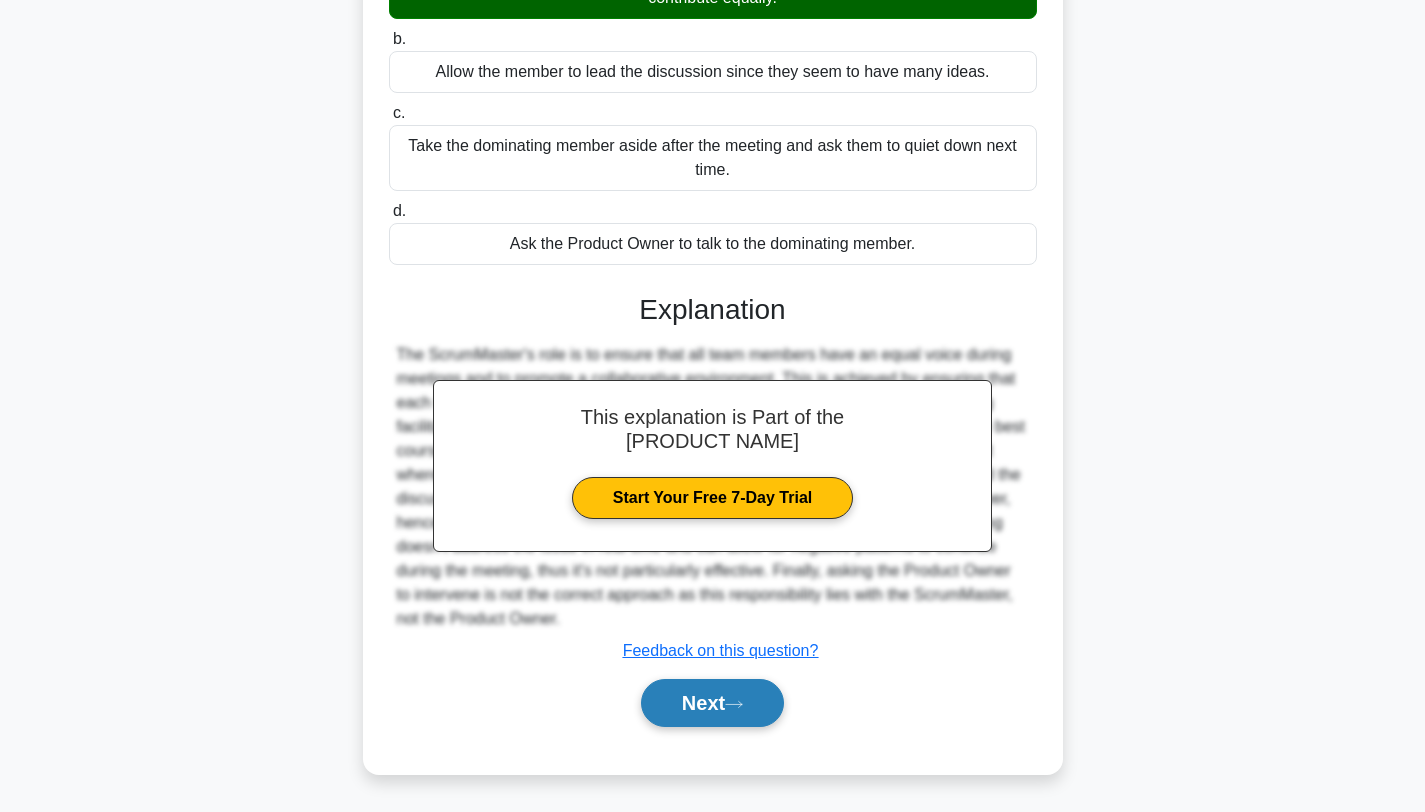 click on "Next" at bounding box center [712, 703] 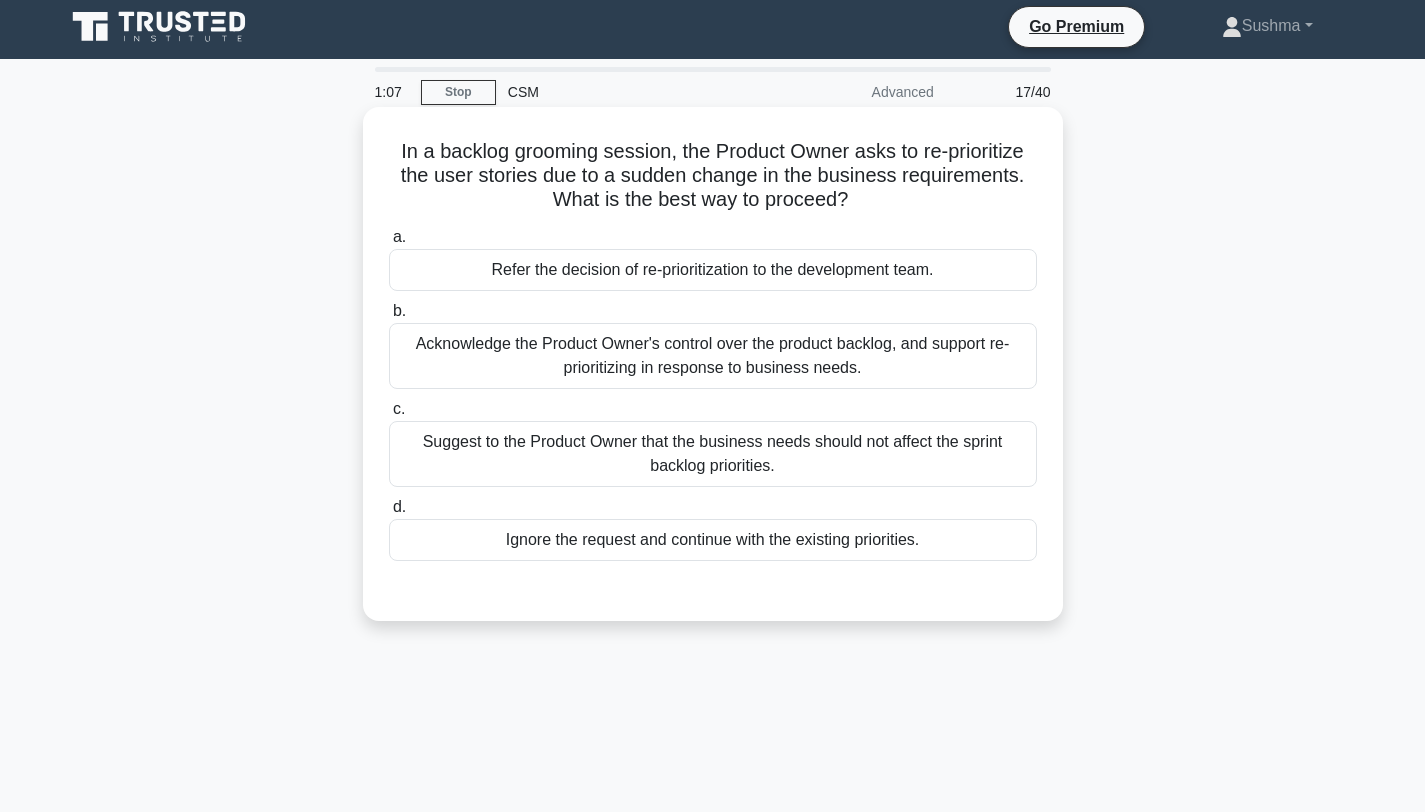 scroll, scrollTop: 0, scrollLeft: 0, axis: both 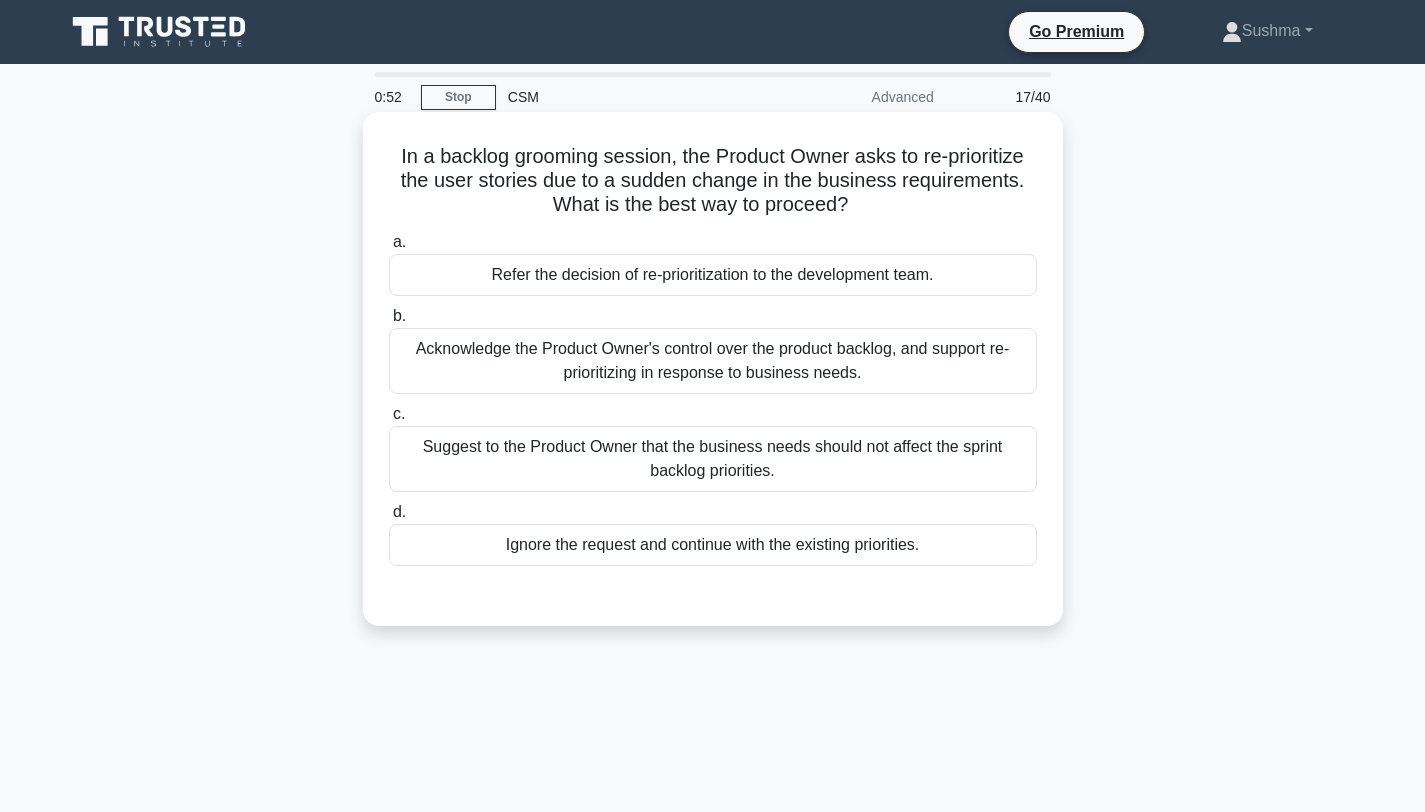 click on "Suggest to the Product Owner that the business needs should not affect the sprint backlog priorities." at bounding box center (713, 459) 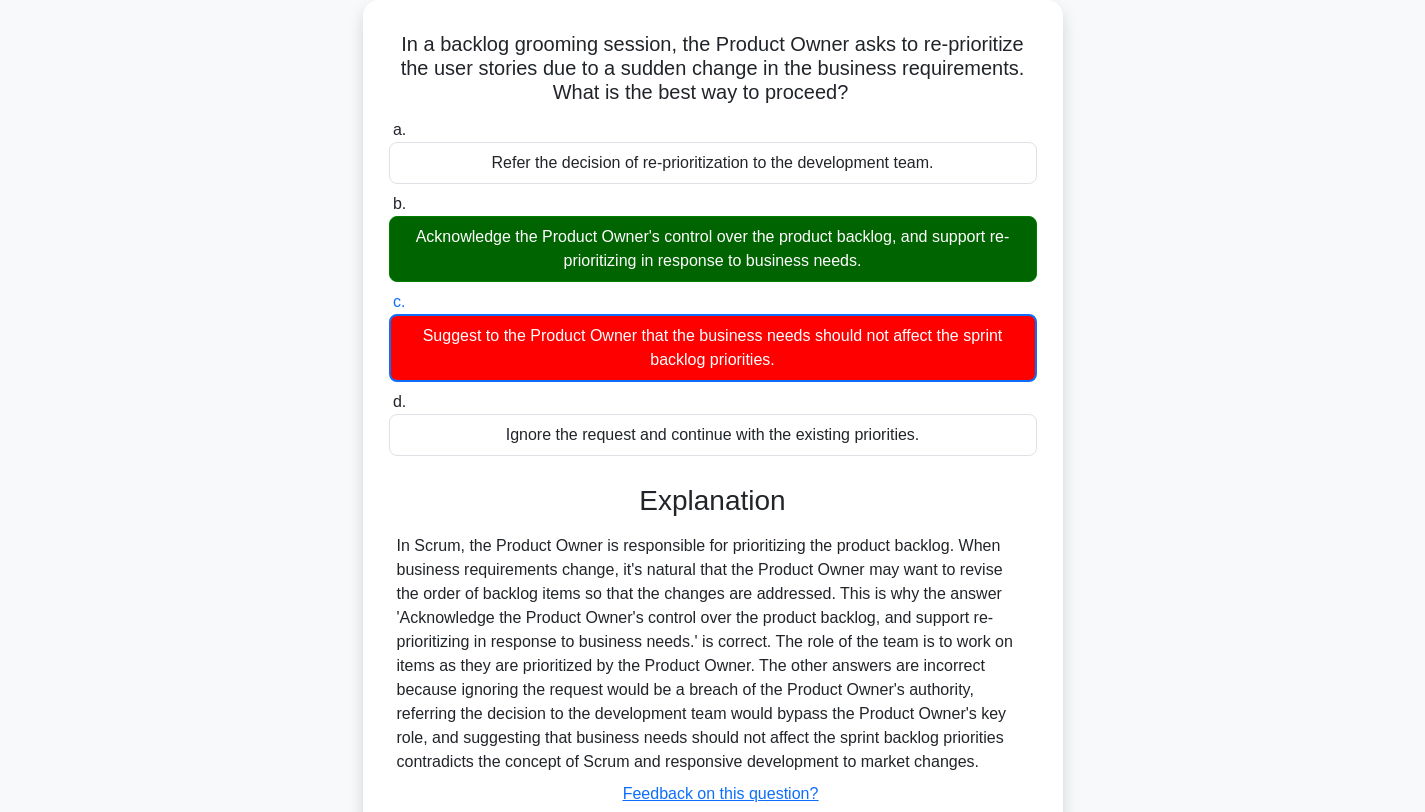 scroll, scrollTop: 268, scrollLeft: 0, axis: vertical 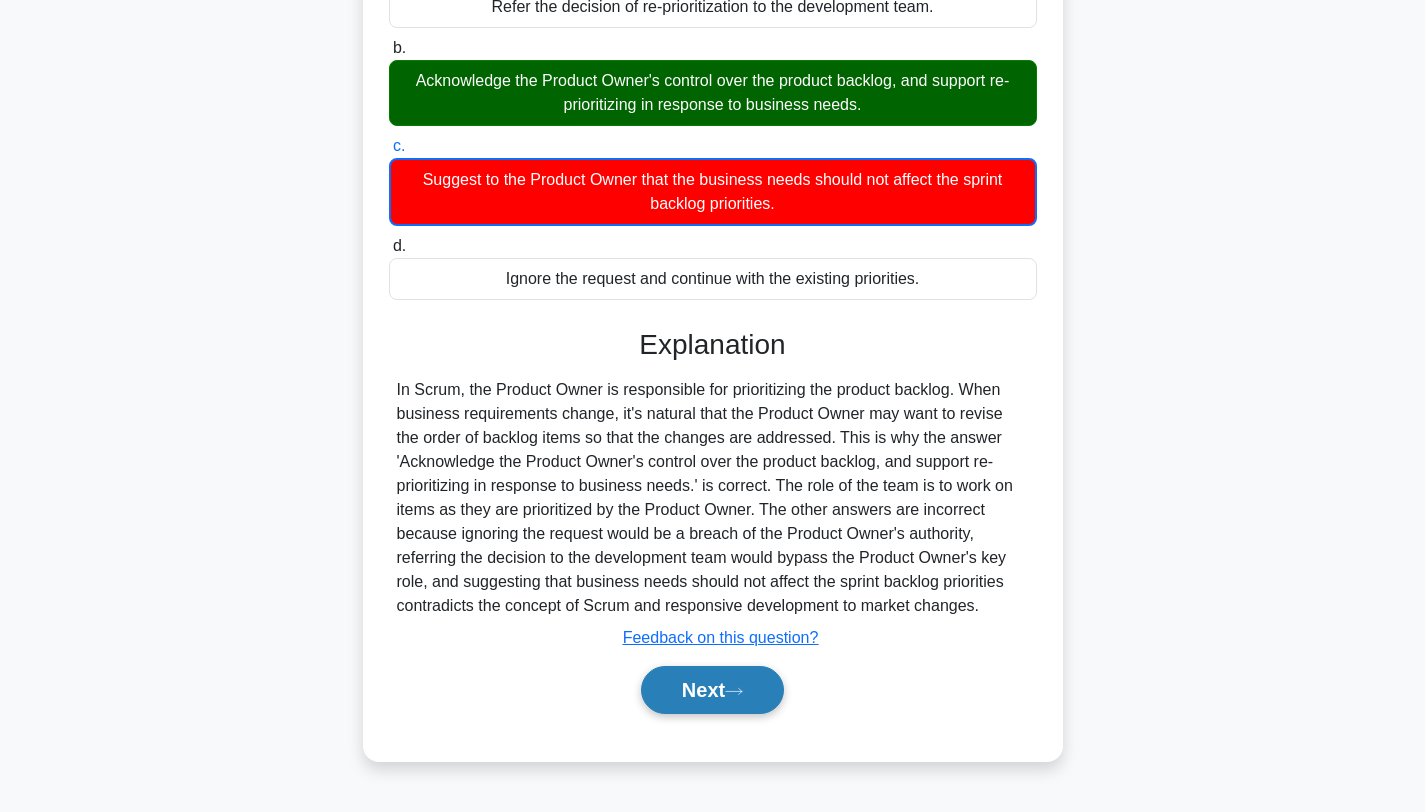 click on "Next" at bounding box center [712, 690] 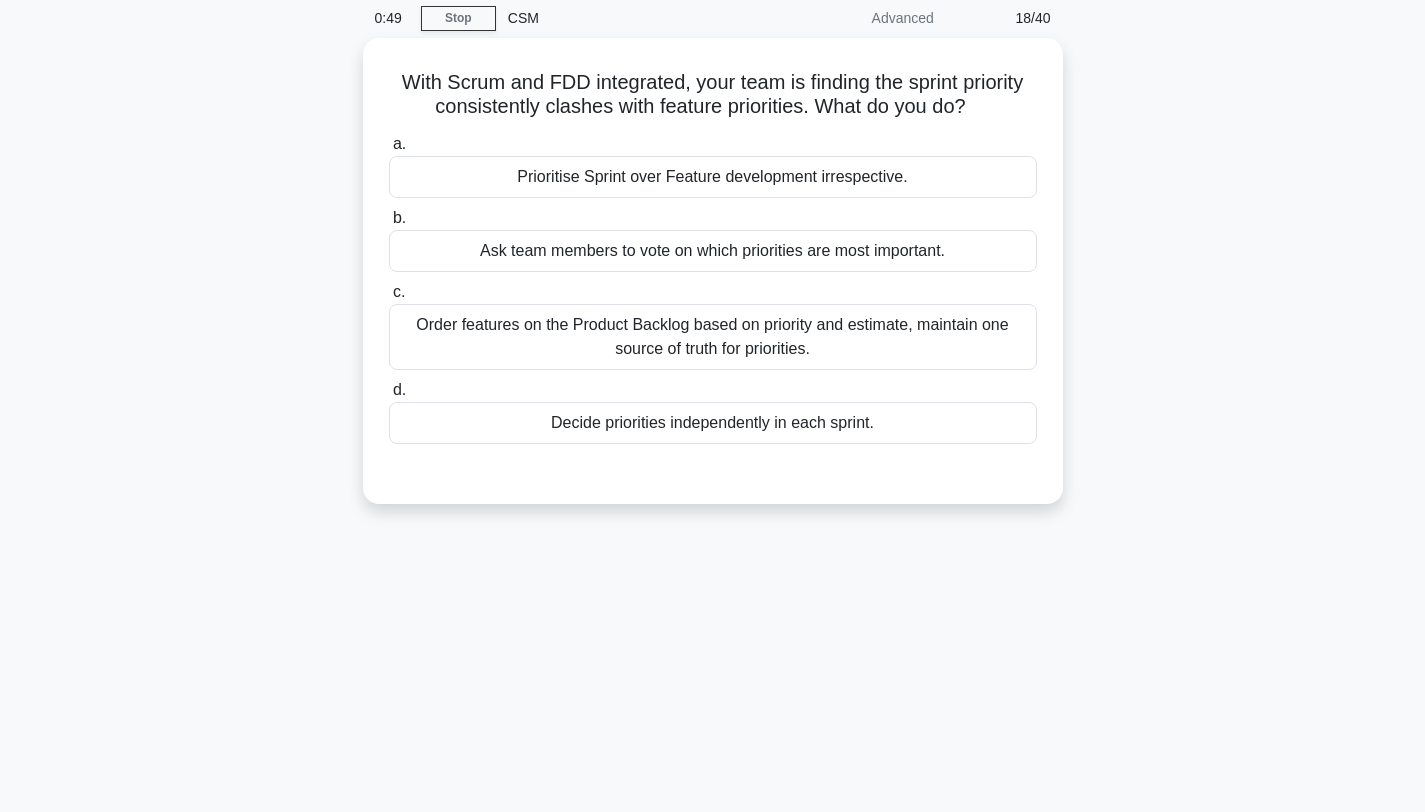 scroll, scrollTop: 0, scrollLeft: 0, axis: both 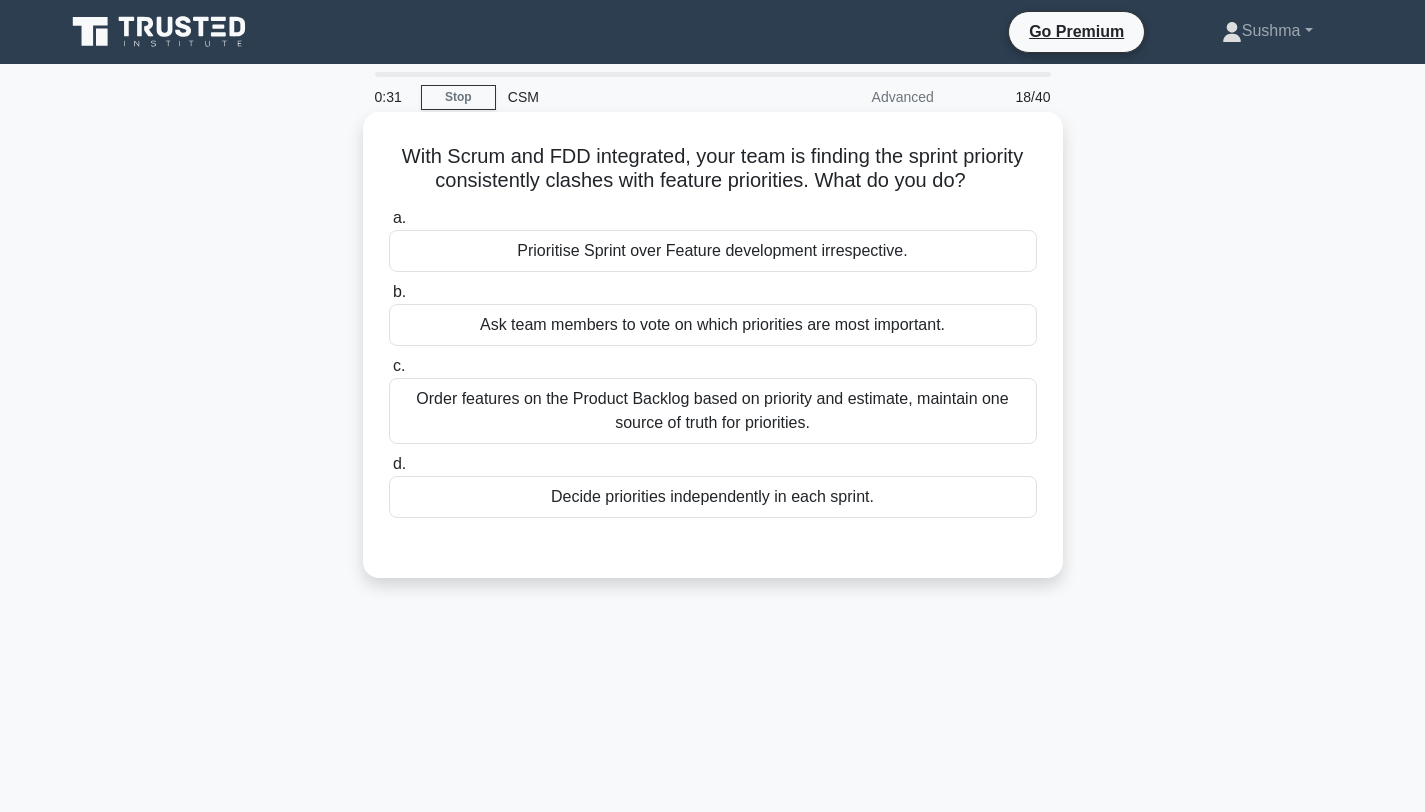 click on "Ask team members to vote on which priorities are most important." at bounding box center (713, 325) 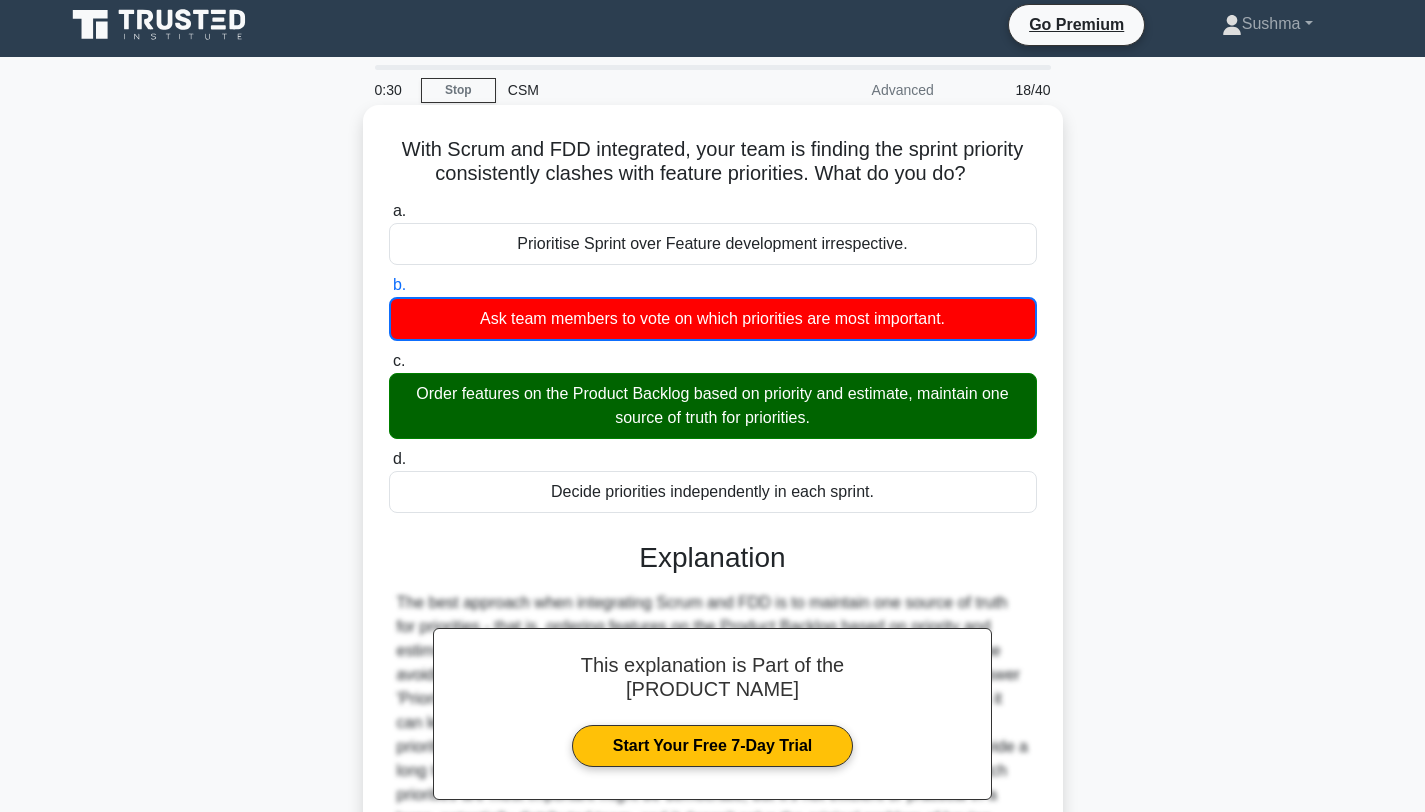 scroll, scrollTop: 268, scrollLeft: 0, axis: vertical 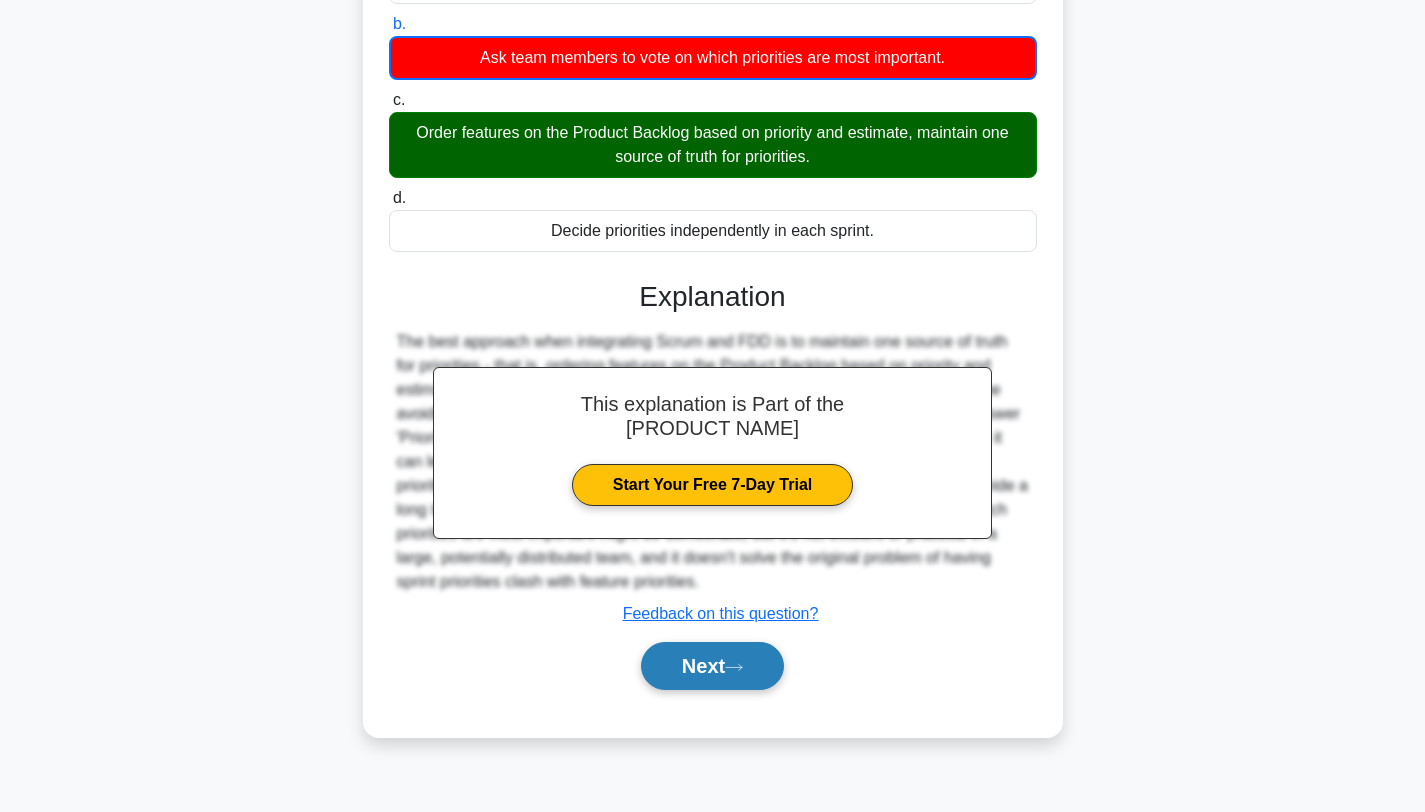 click on "Next" at bounding box center (712, 666) 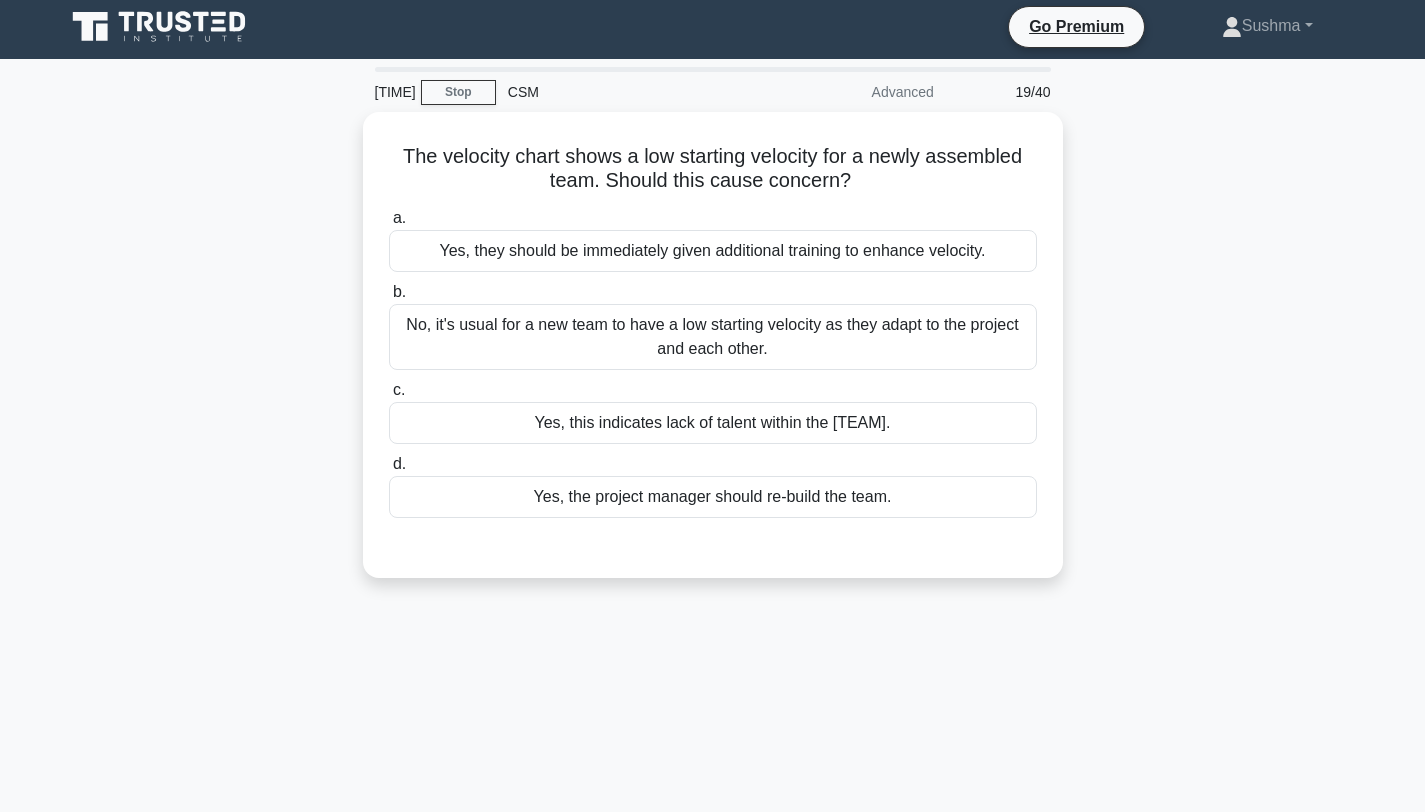 scroll, scrollTop: 0, scrollLeft: 0, axis: both 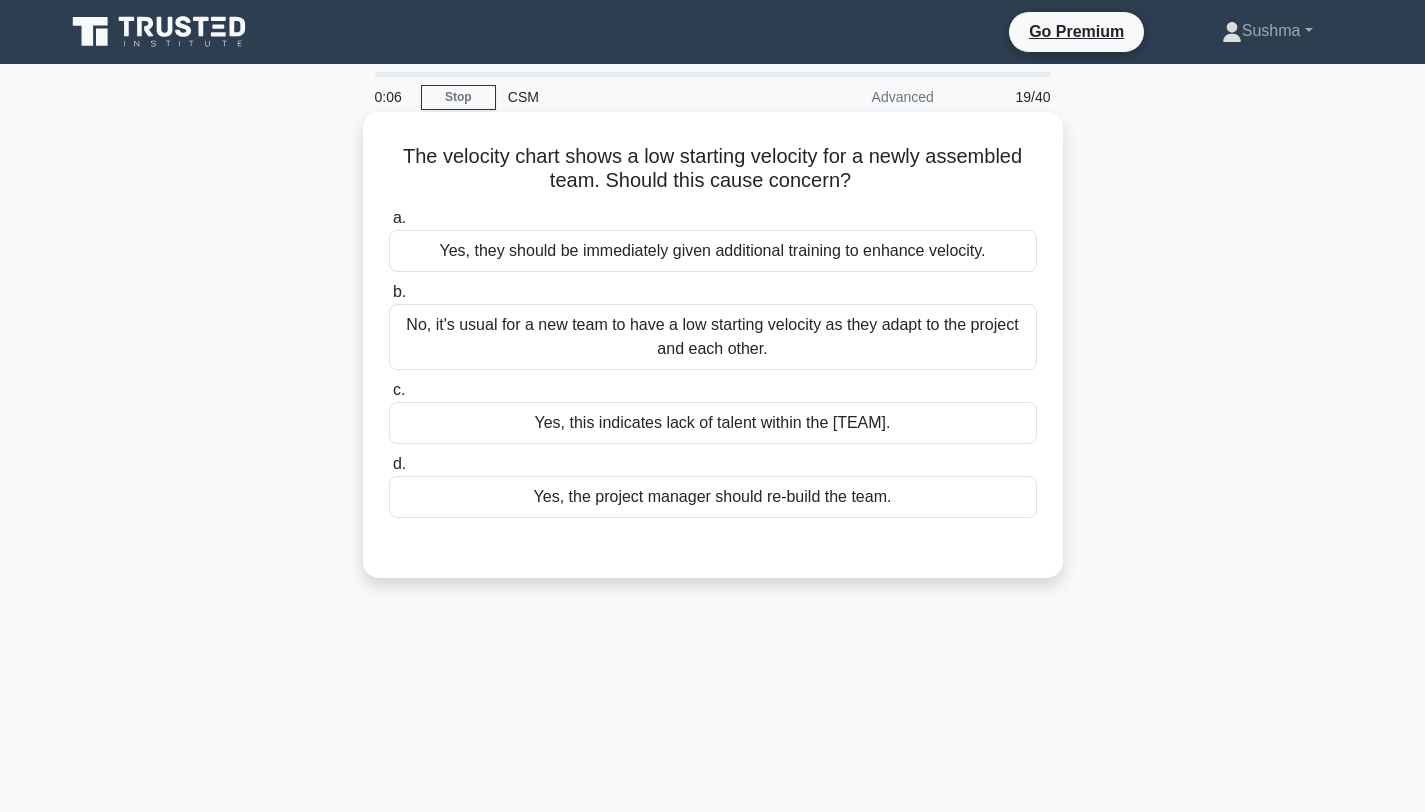 click on "Yes, they should be immediately given additional training to enhance velocity." at bounding box center [713, 251] 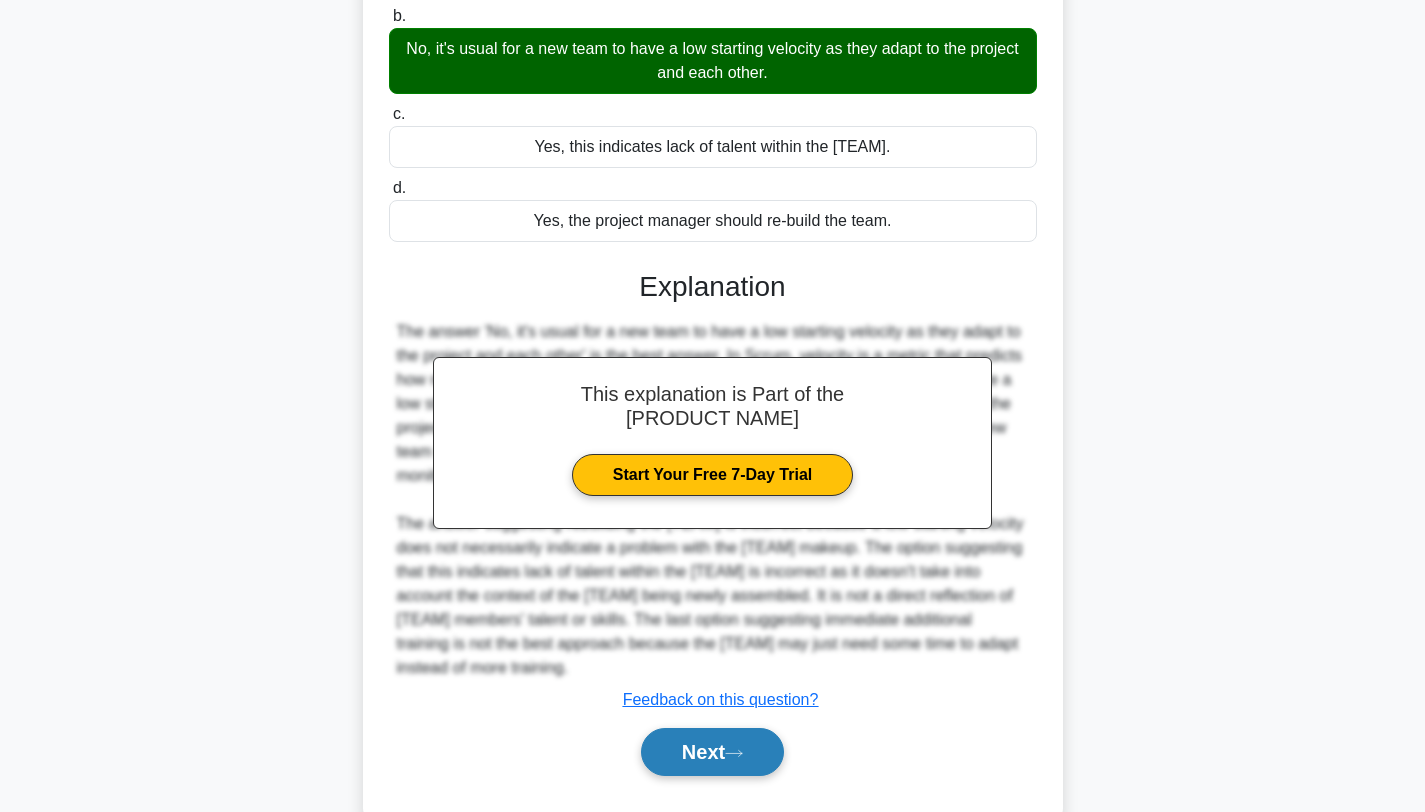 scroll, scrollTop: 286, scrollLeft: 0, axis: vertical 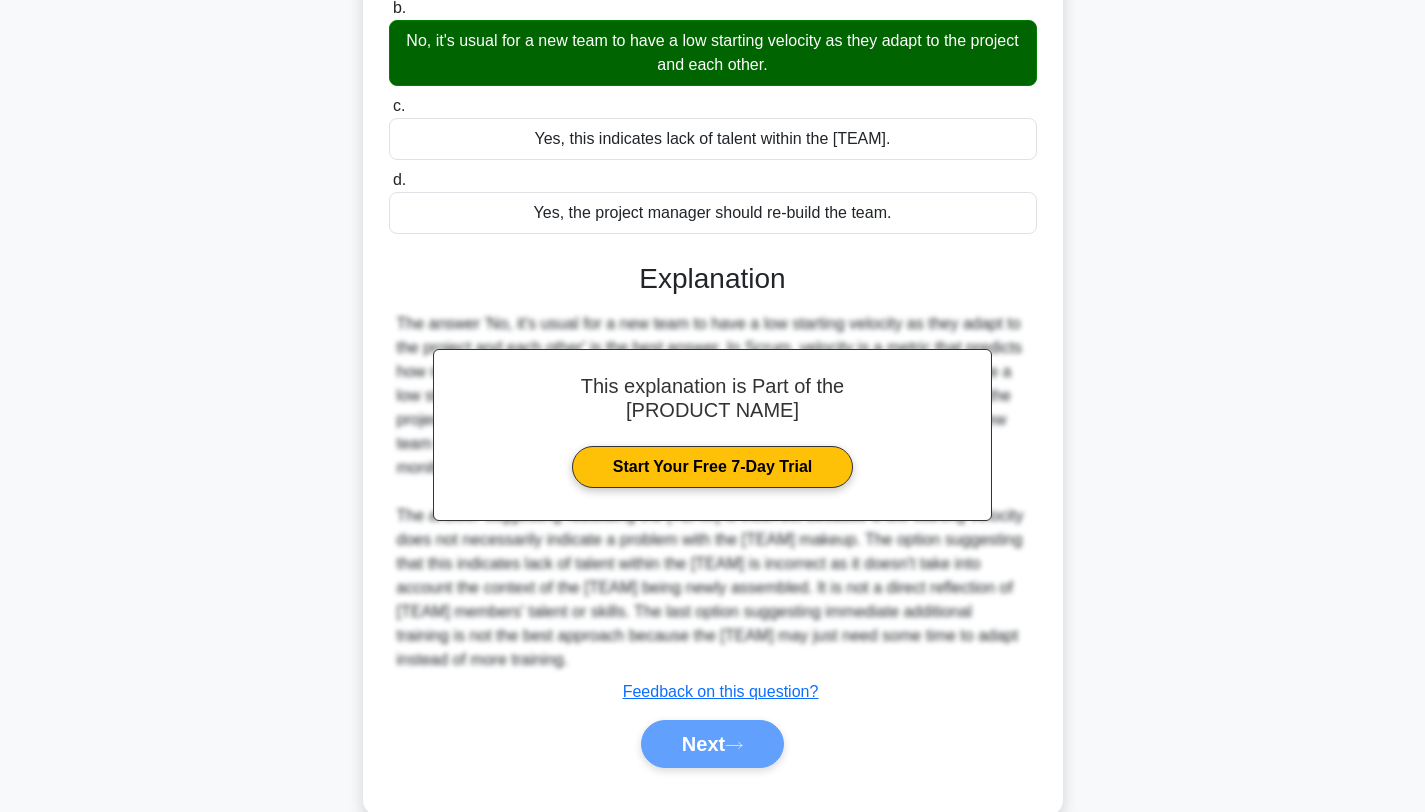 click on "Next" at bounding box center [713, 744] 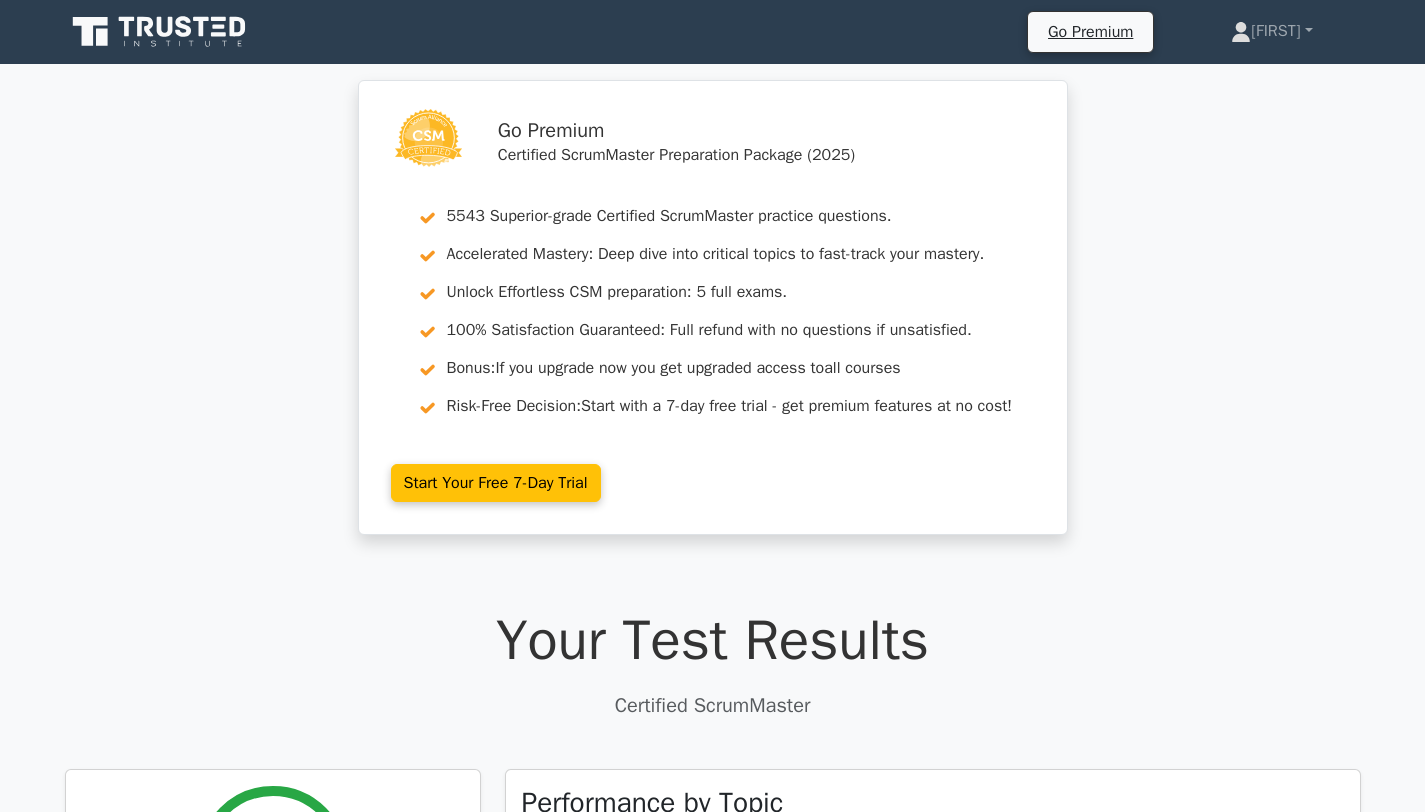 scroll, scrollTop: 0, scrollLeft: 0, axis: both 